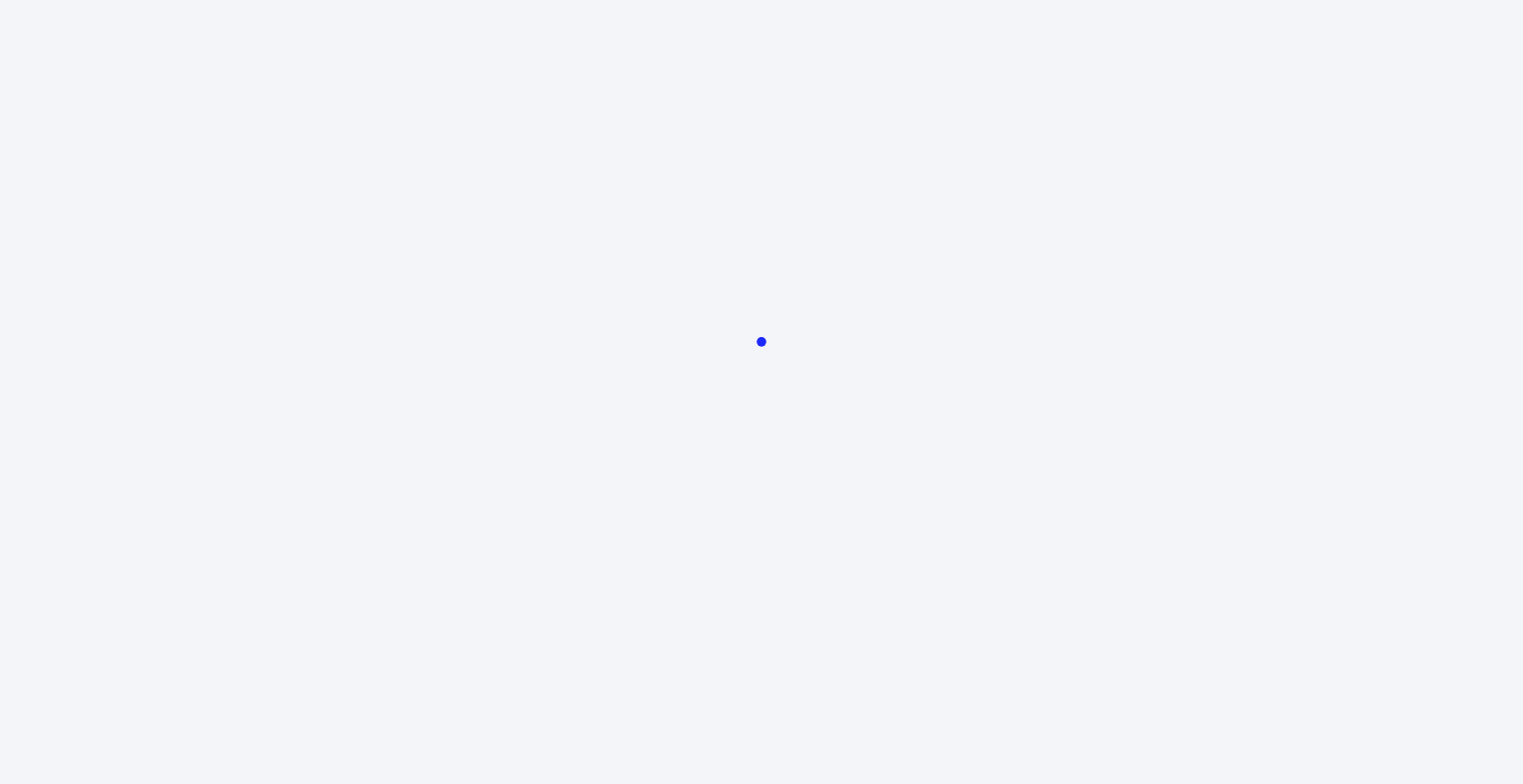 scroll, scrollTop: 0, scrollLeft: 0, axis: both 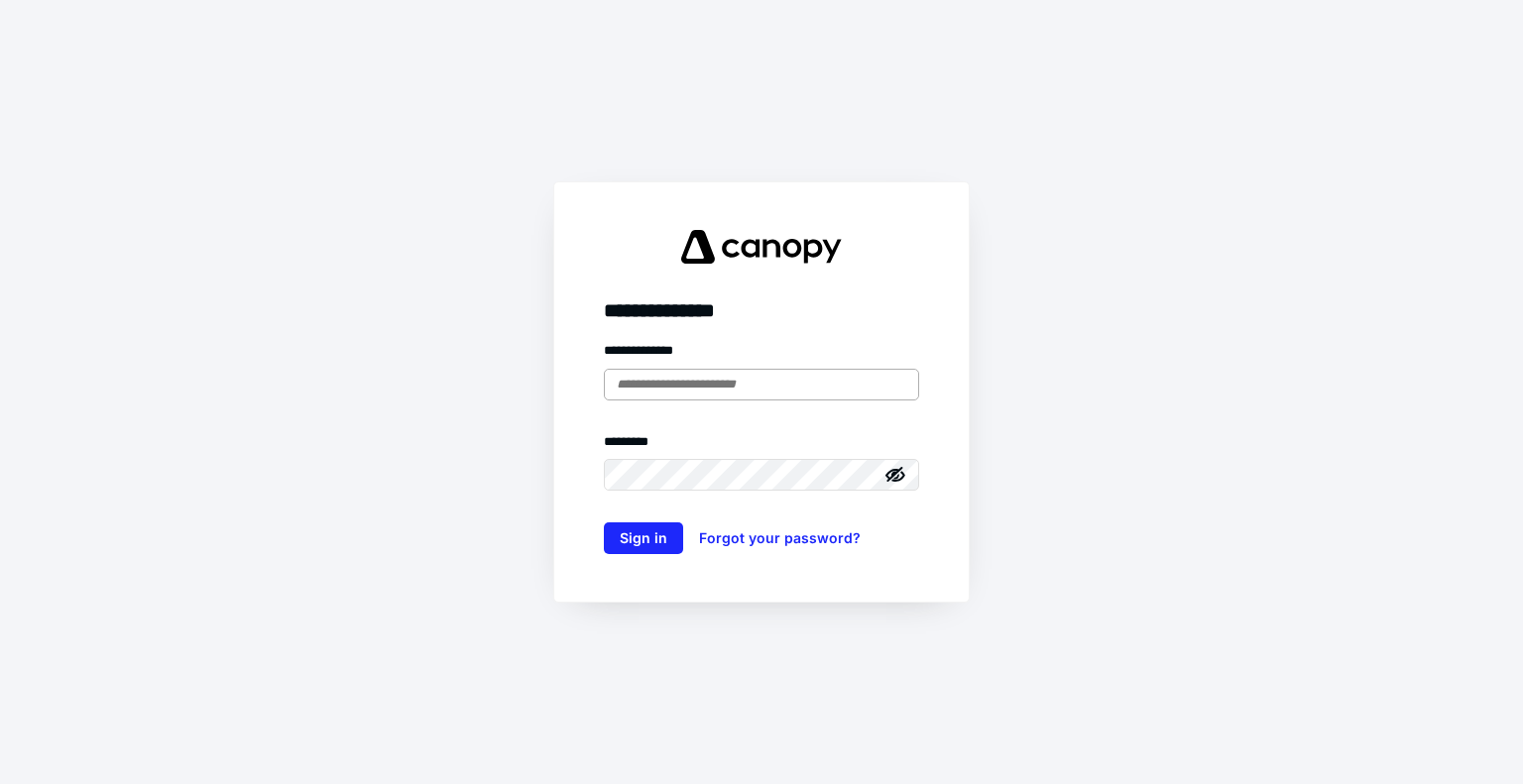 type on "**********" 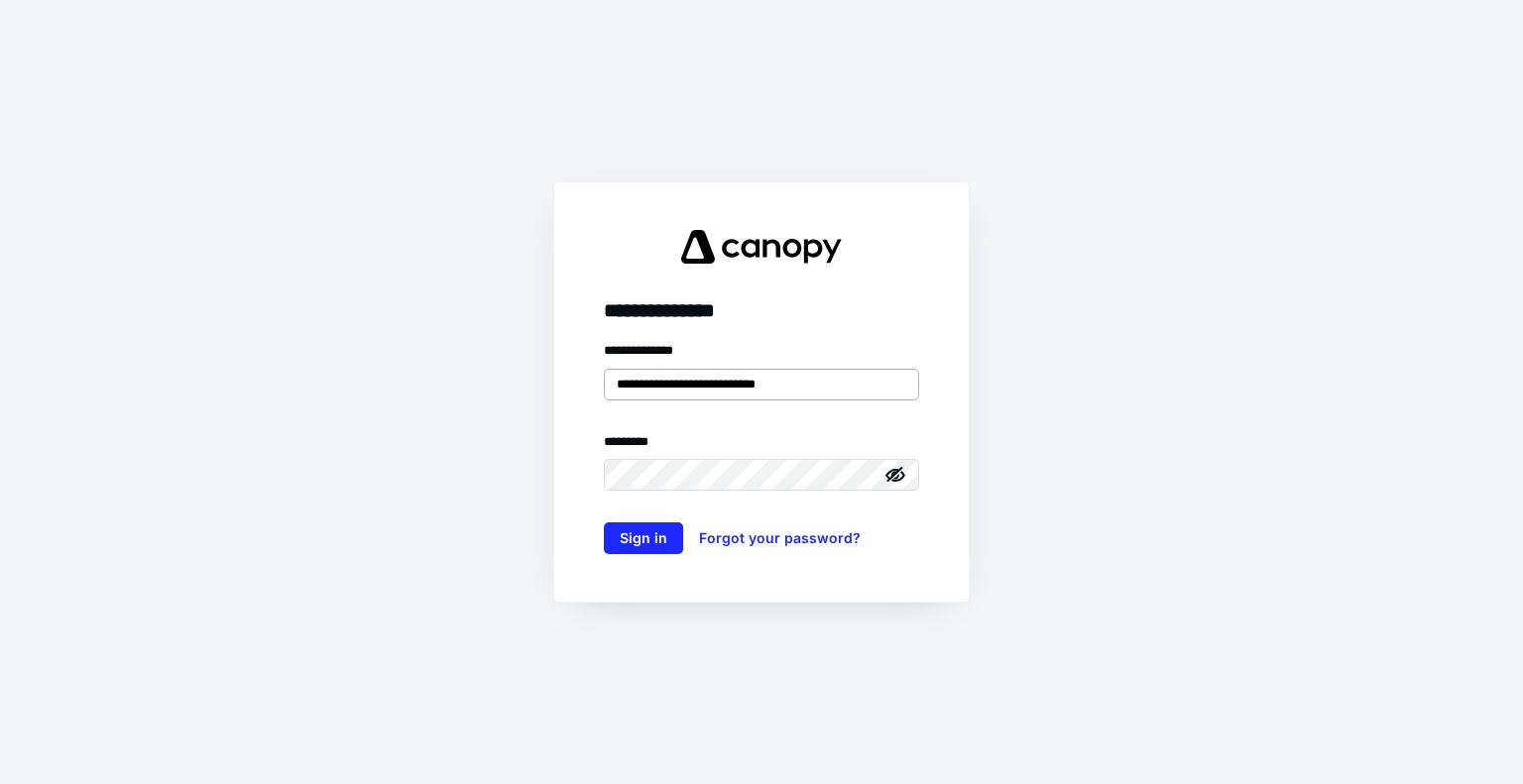 click on "**********" at bounding box center (762, 385) 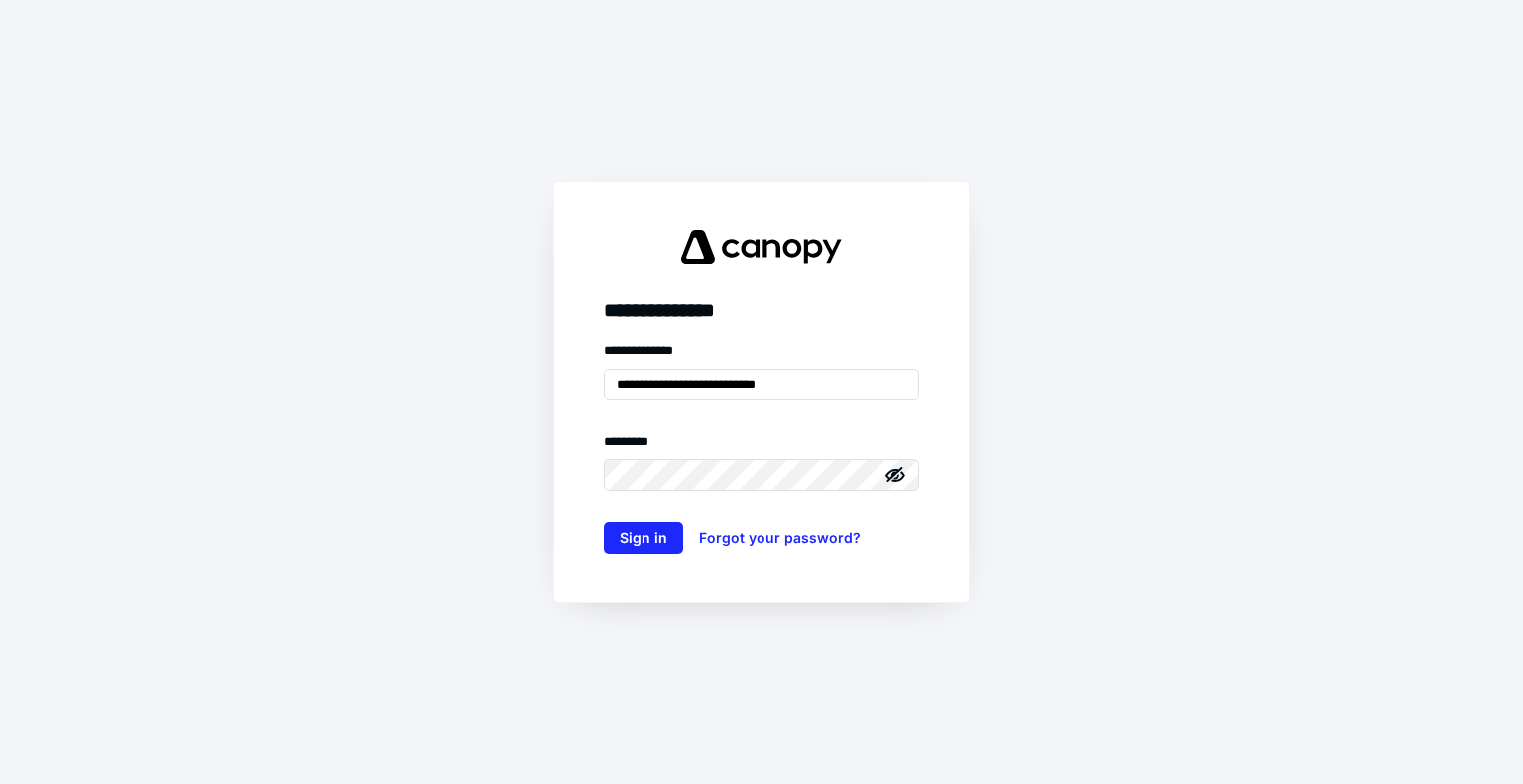 drag, startPoint x: 575, startPoint y: 467, endPoint x: 598, endPoint y: 479, distance: 25.942244 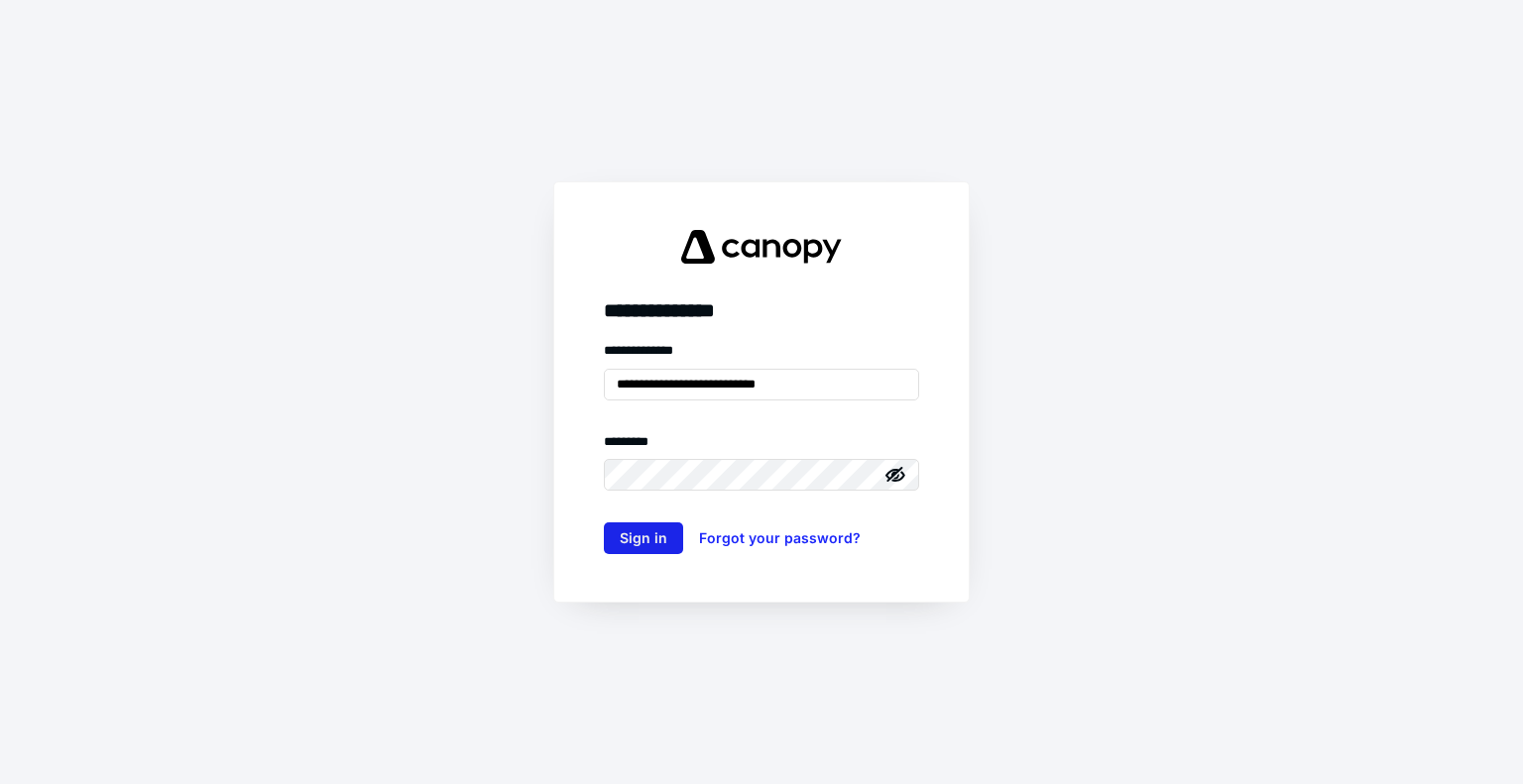 click on "Sign in" at bounding box center [644, 538] 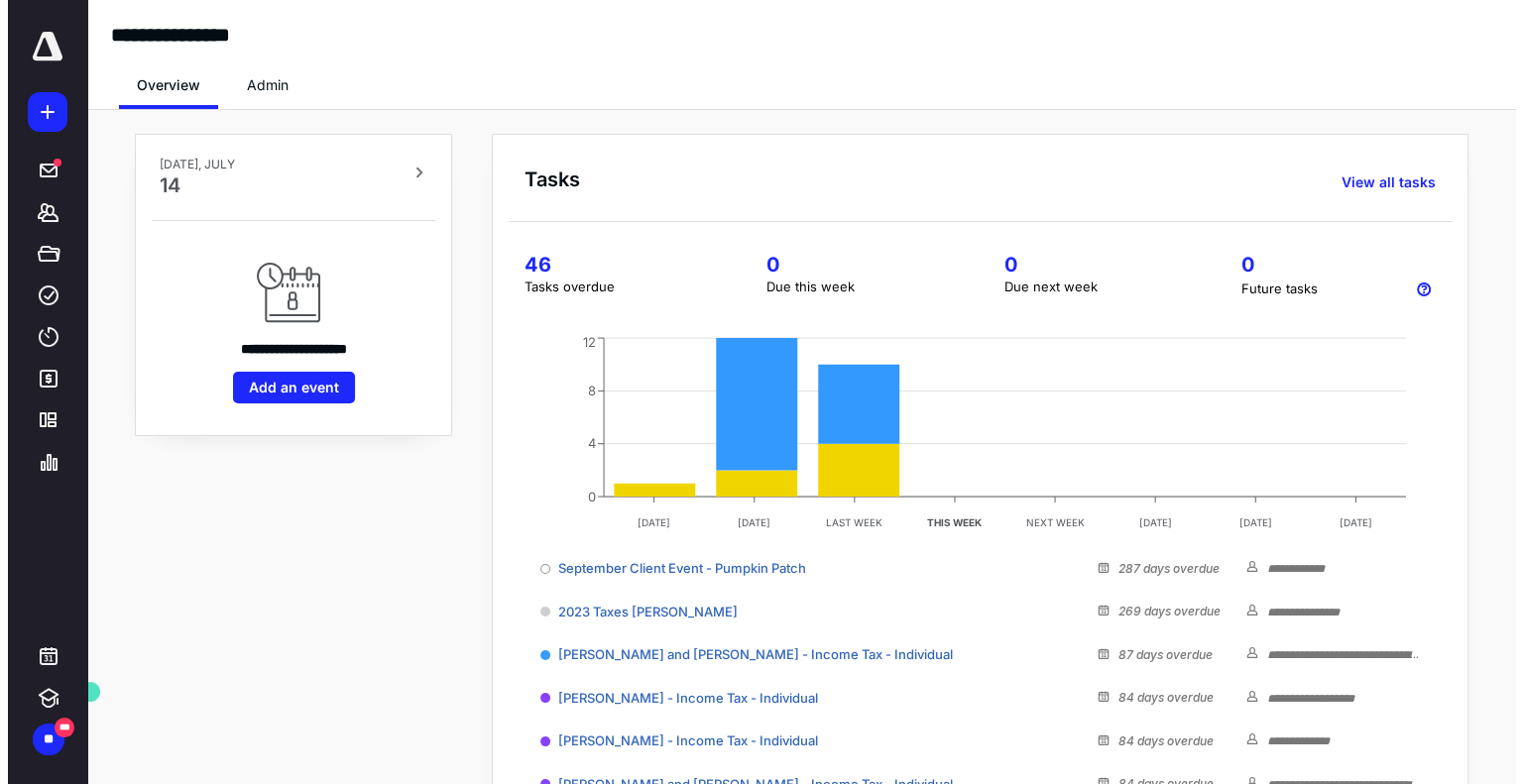 scroll, scrollTop: 0, scrollLeft: 0, axis: both 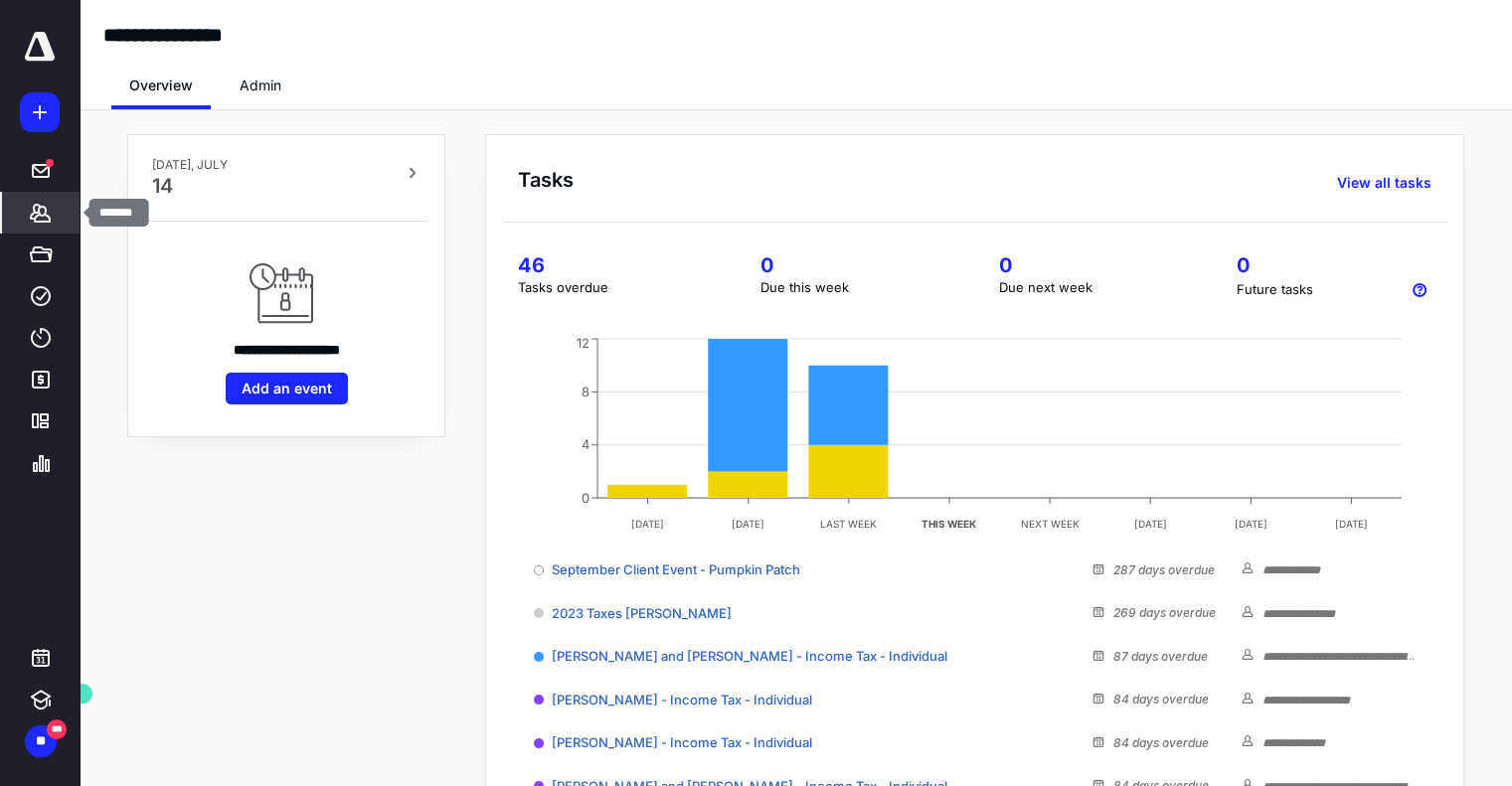 click on "*******" at bounding box center (41, 213) 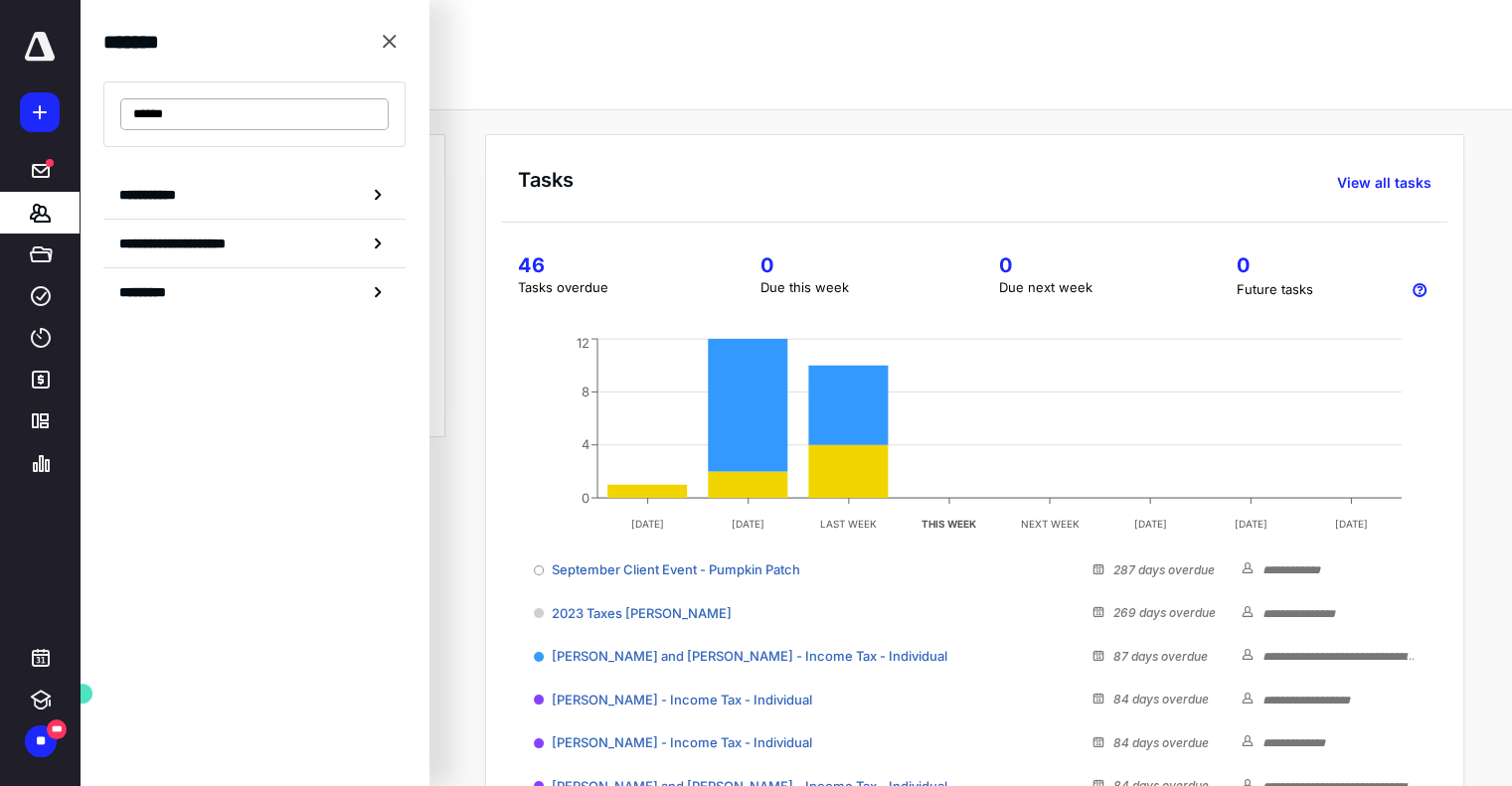 click on "******" at bounding box center (254, 114) 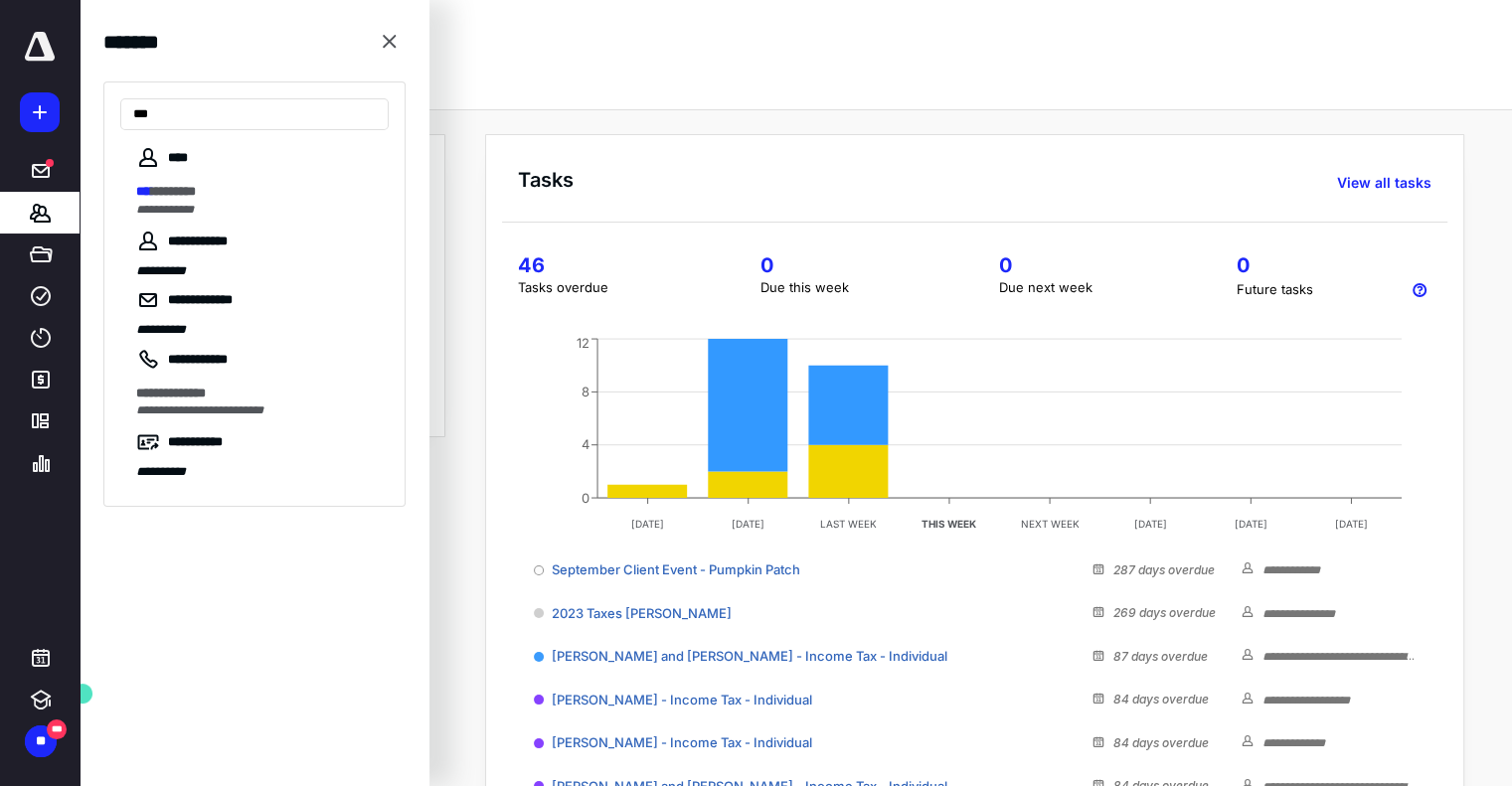 type on "***" 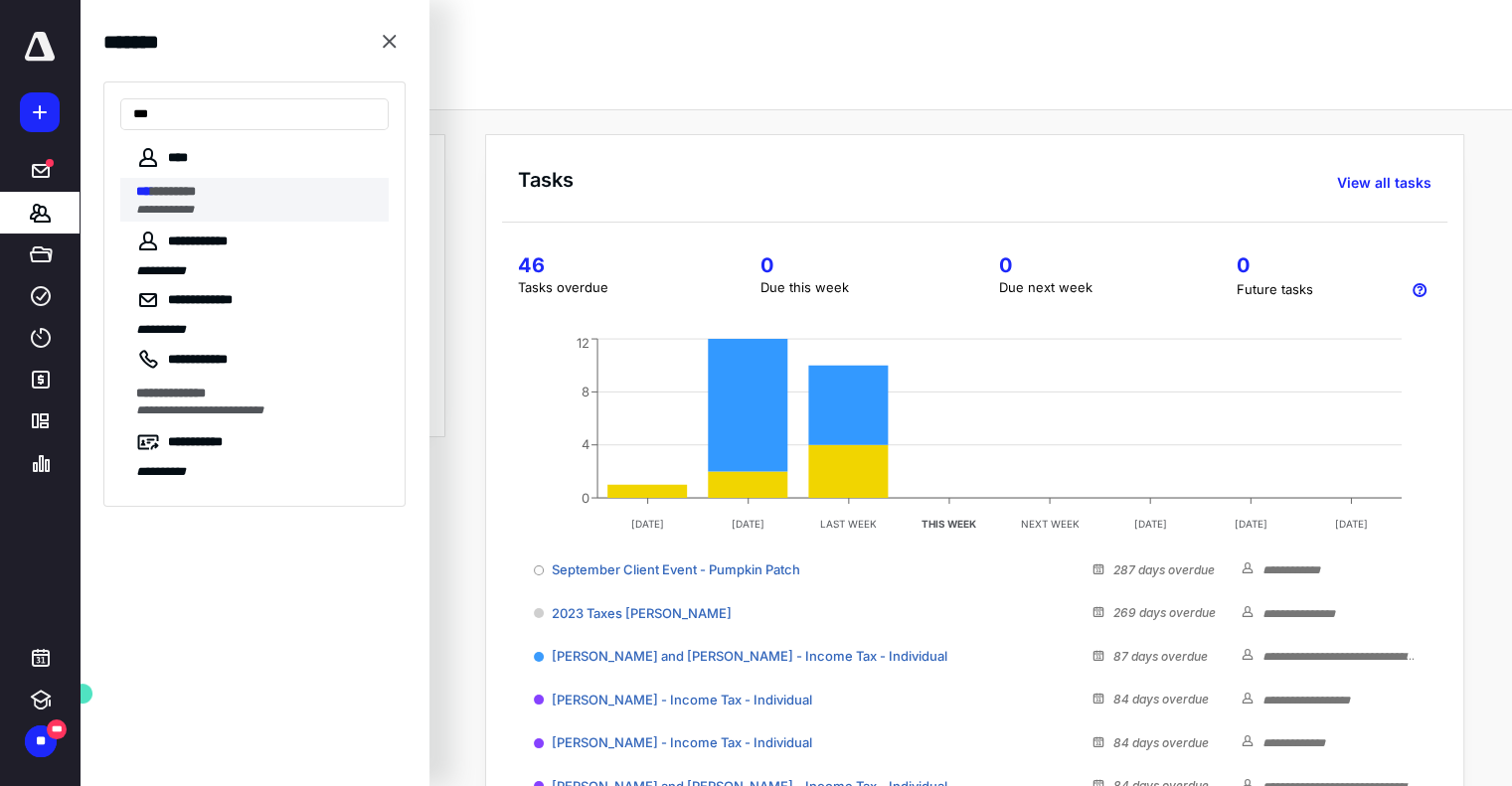click on "********" at bounding box center (173, 191) 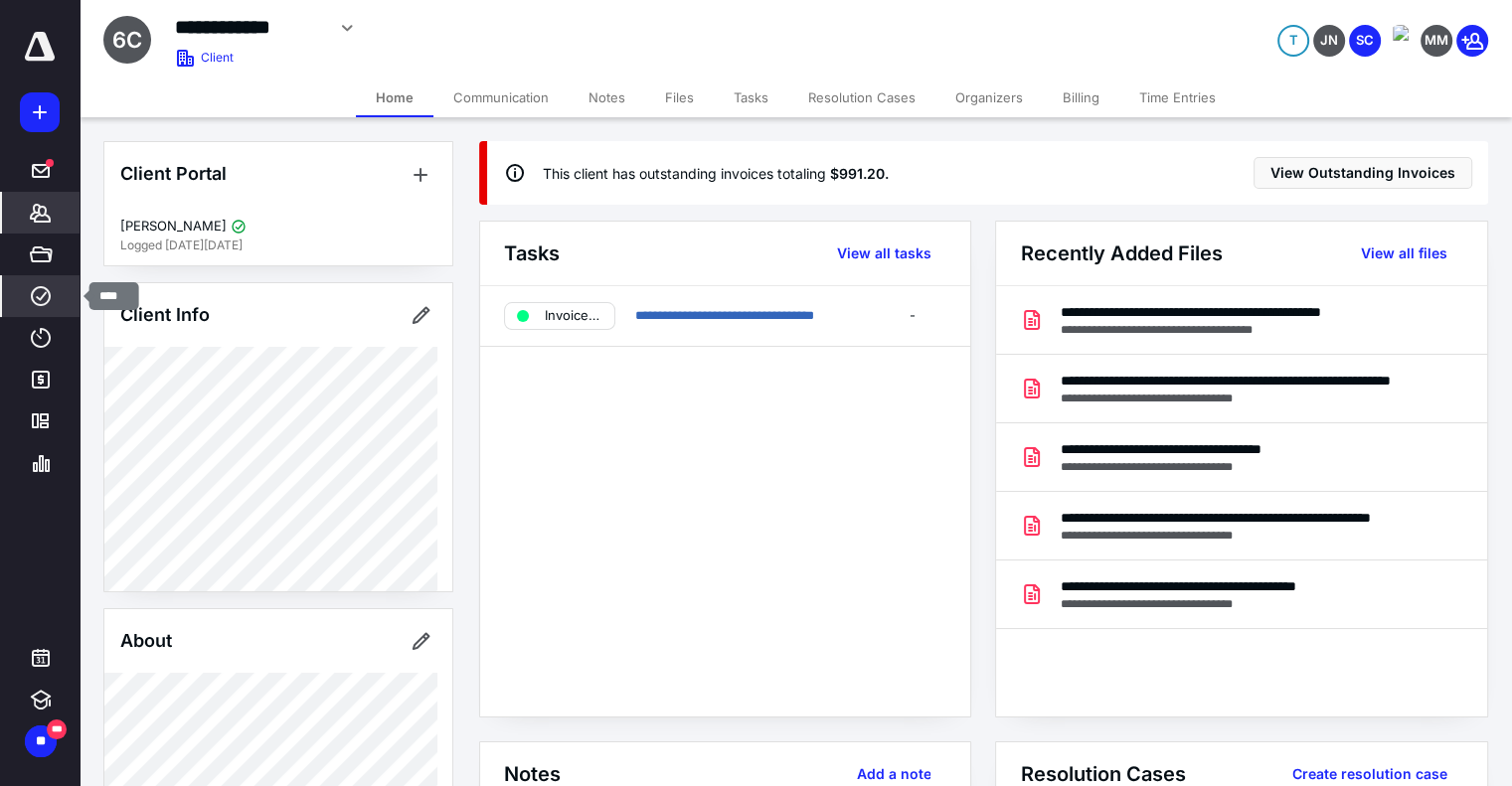 click 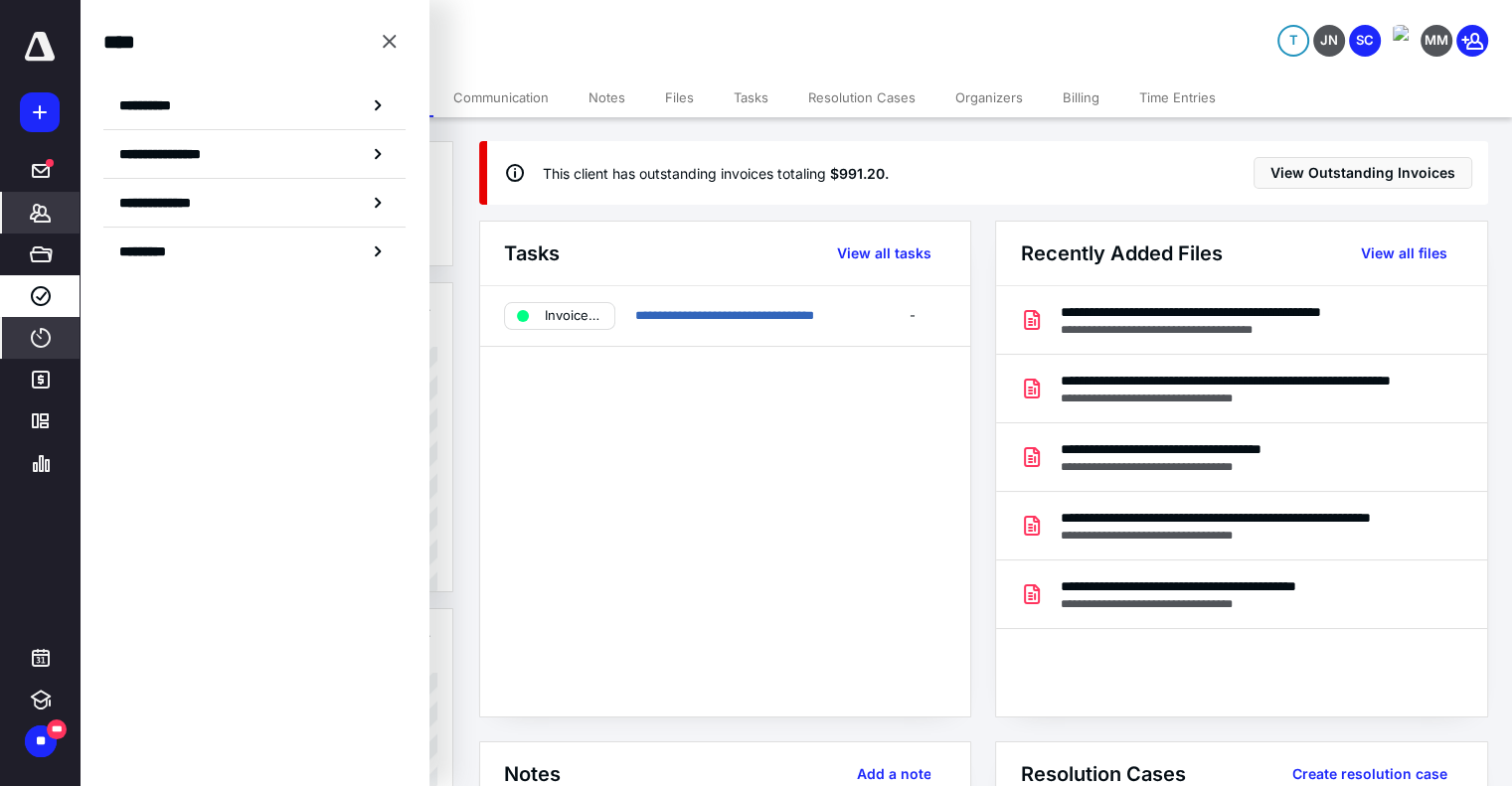 click 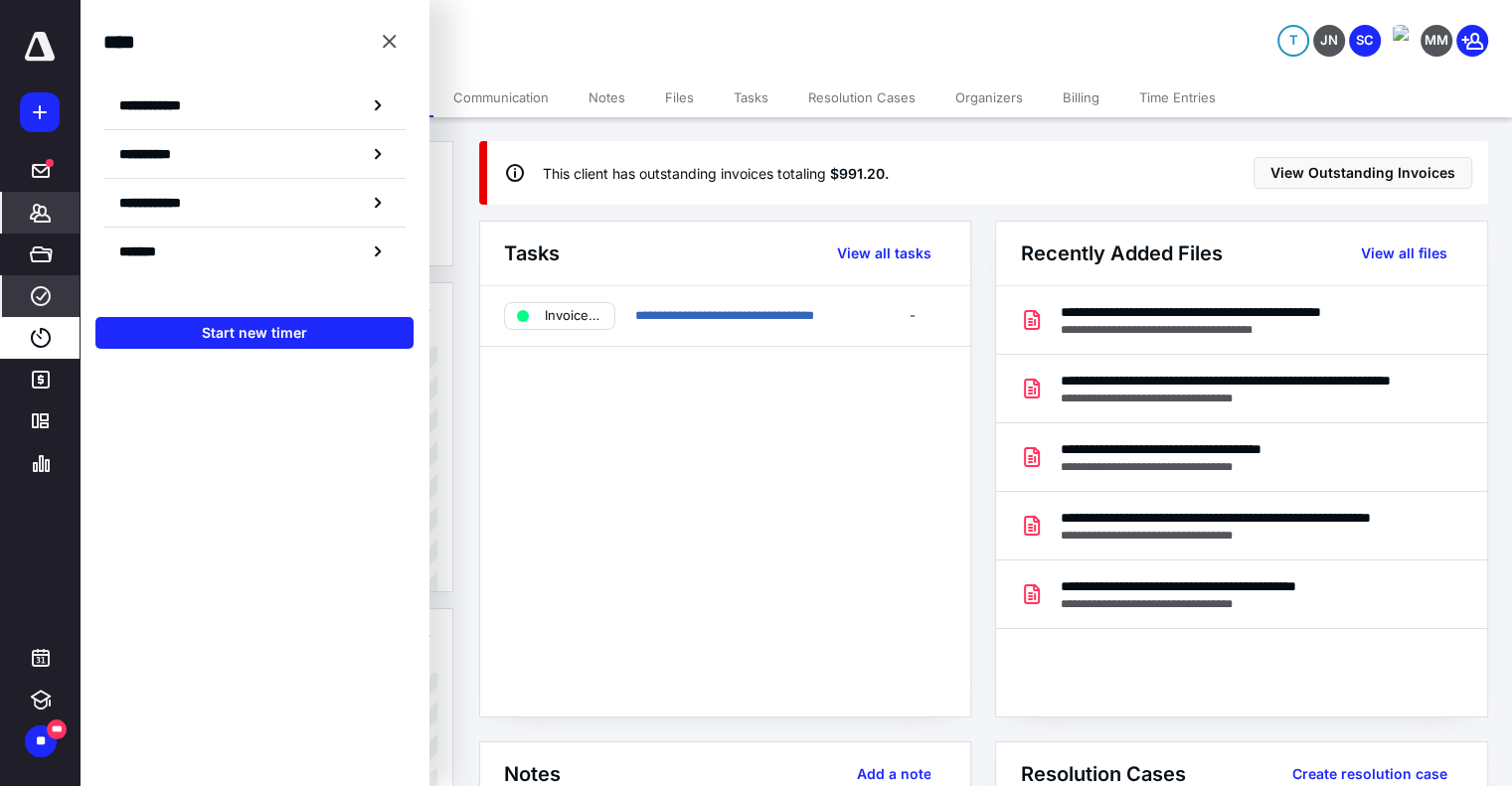 click on "****" at bounding box center [41, 296] 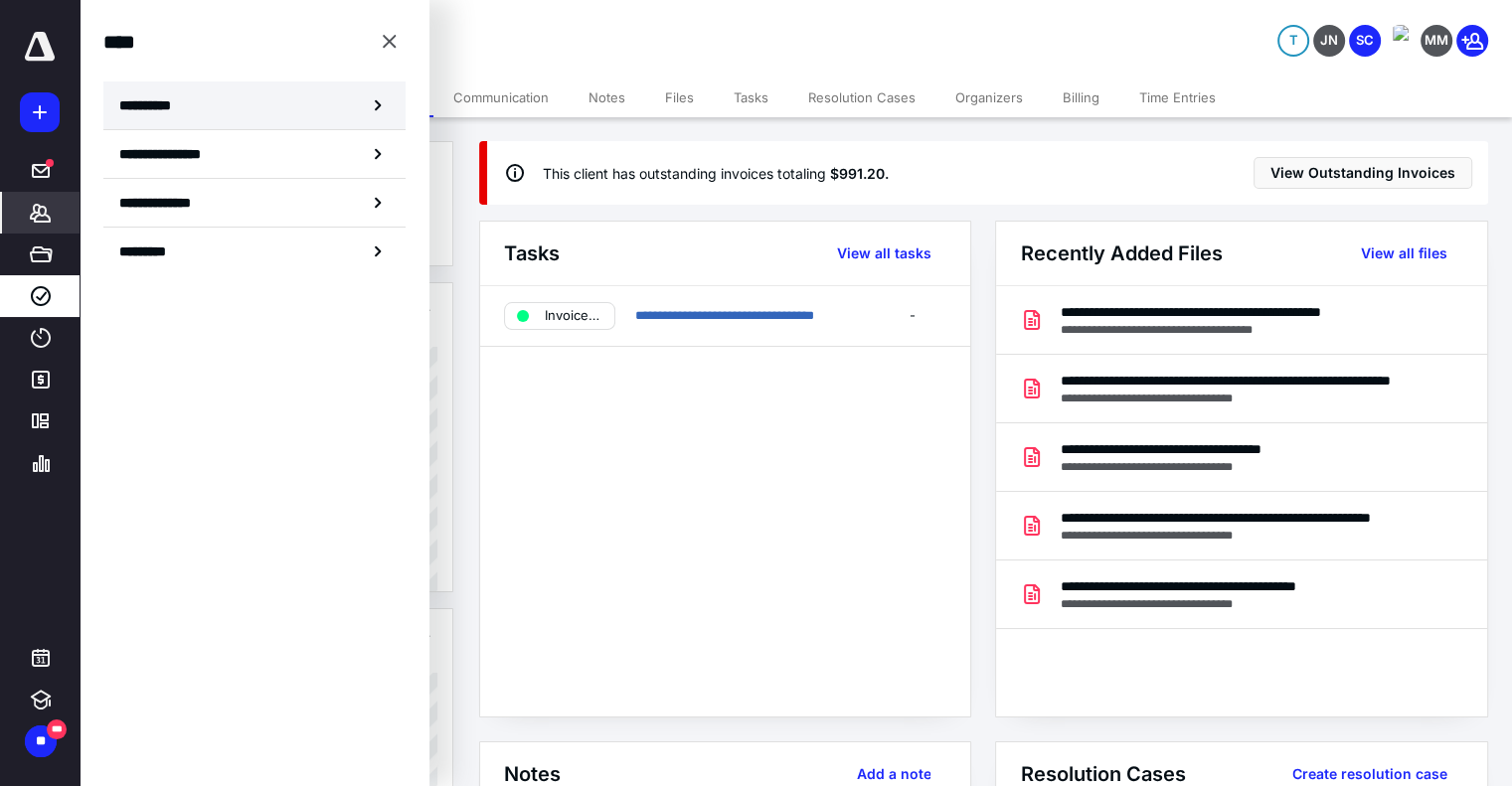 click on "**********" at bounding box center [254, 105] 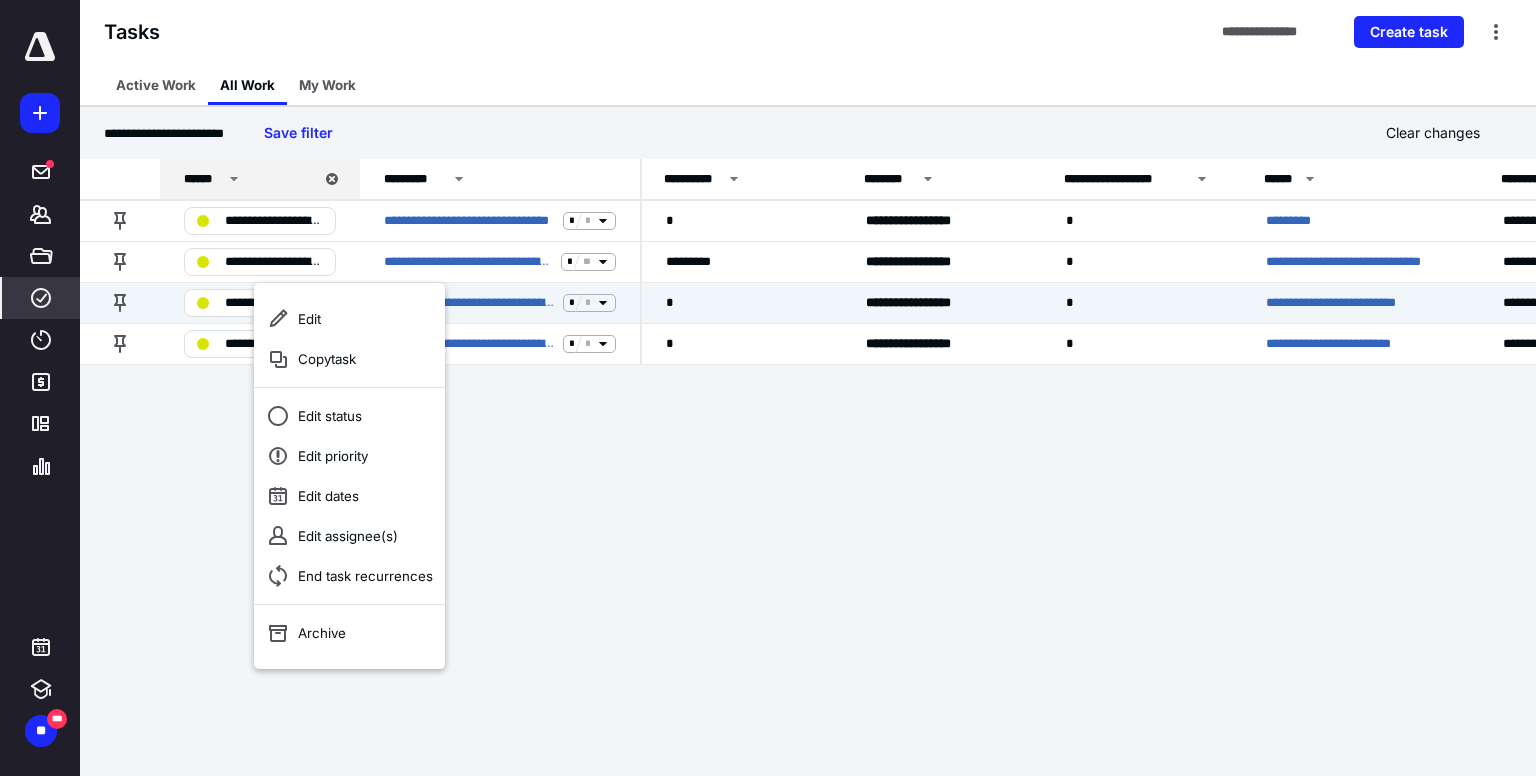 click on "**********" at bounding box center (768, 388) 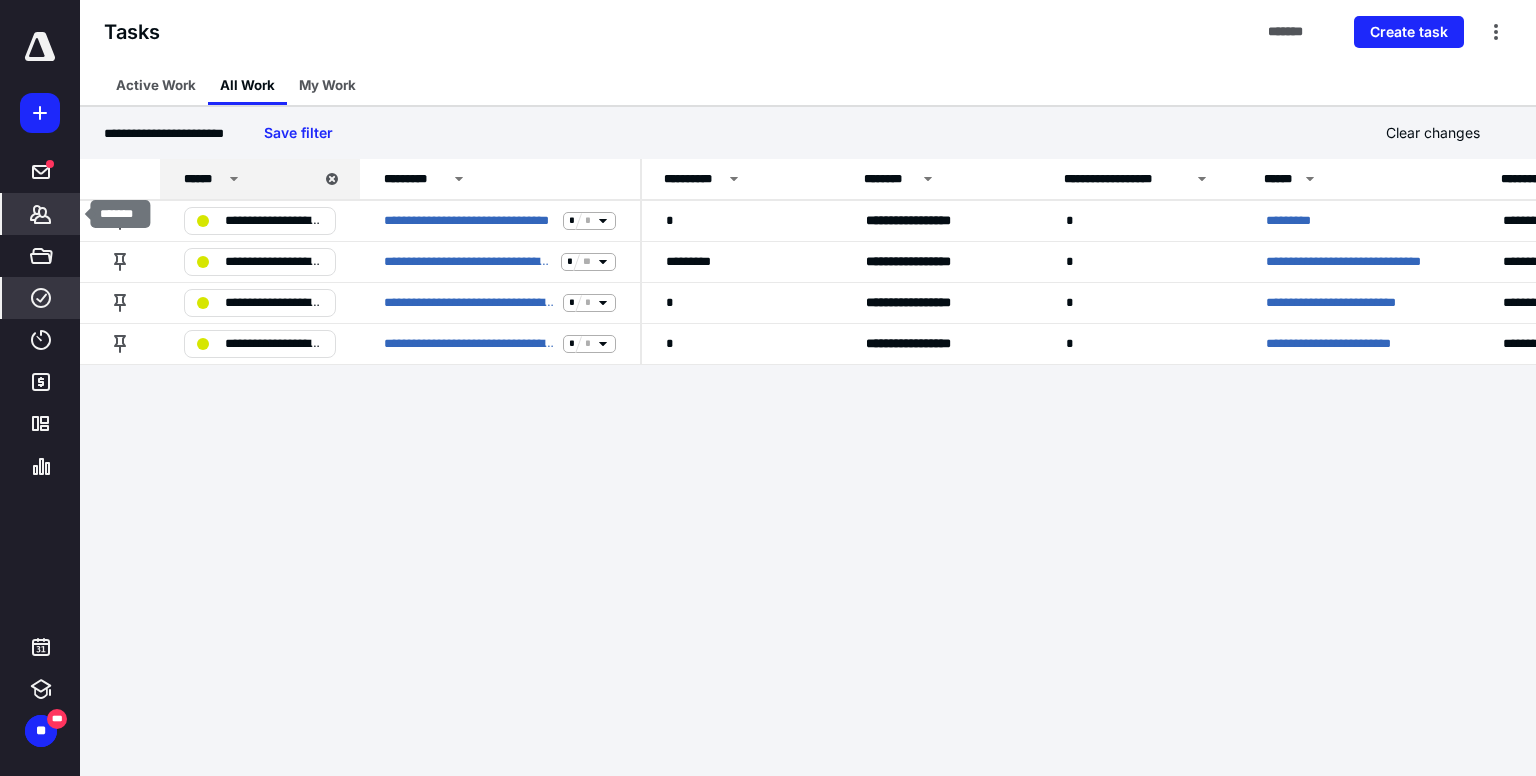 click on "*******" at bounding box center (41, 214) 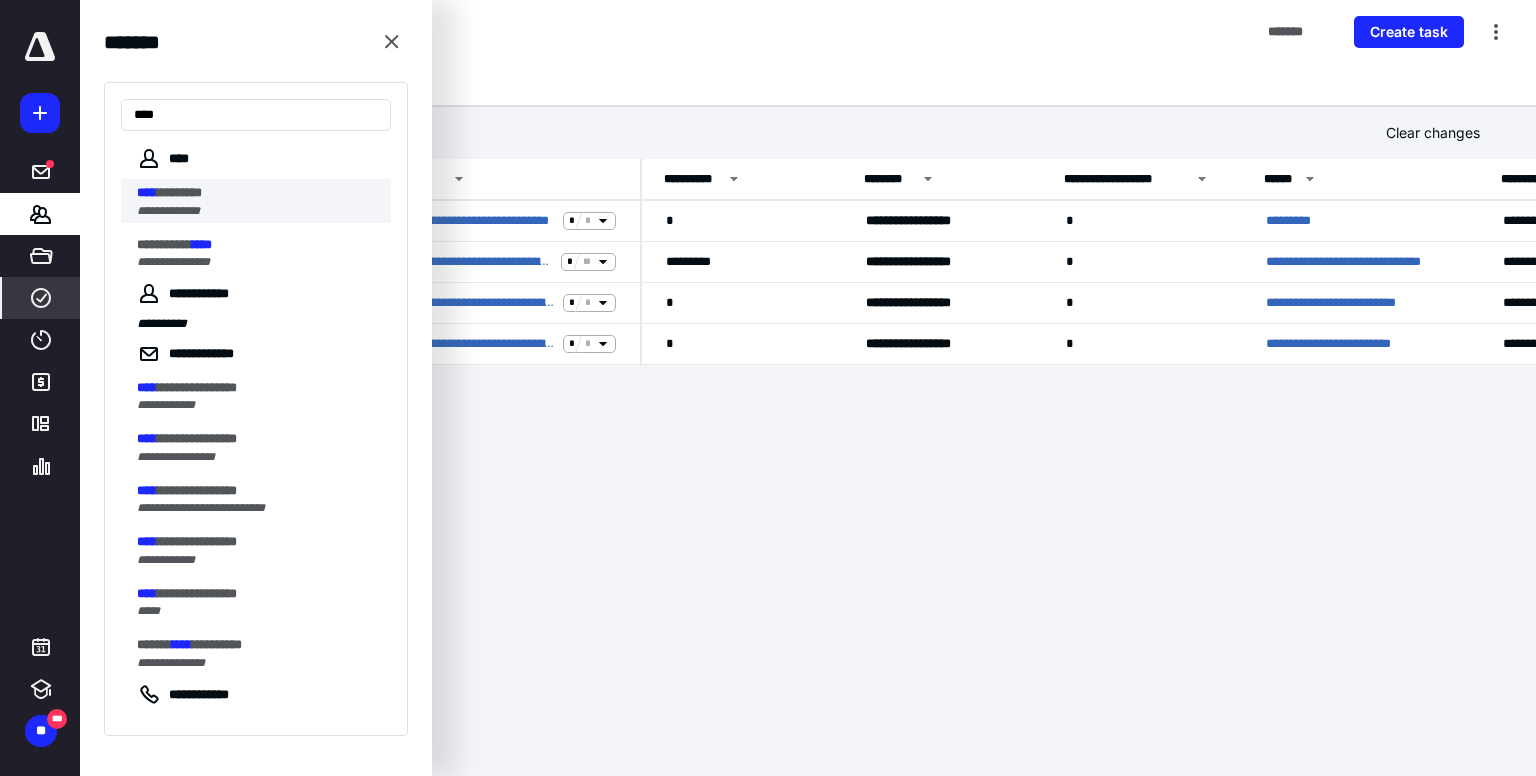 type on "****" 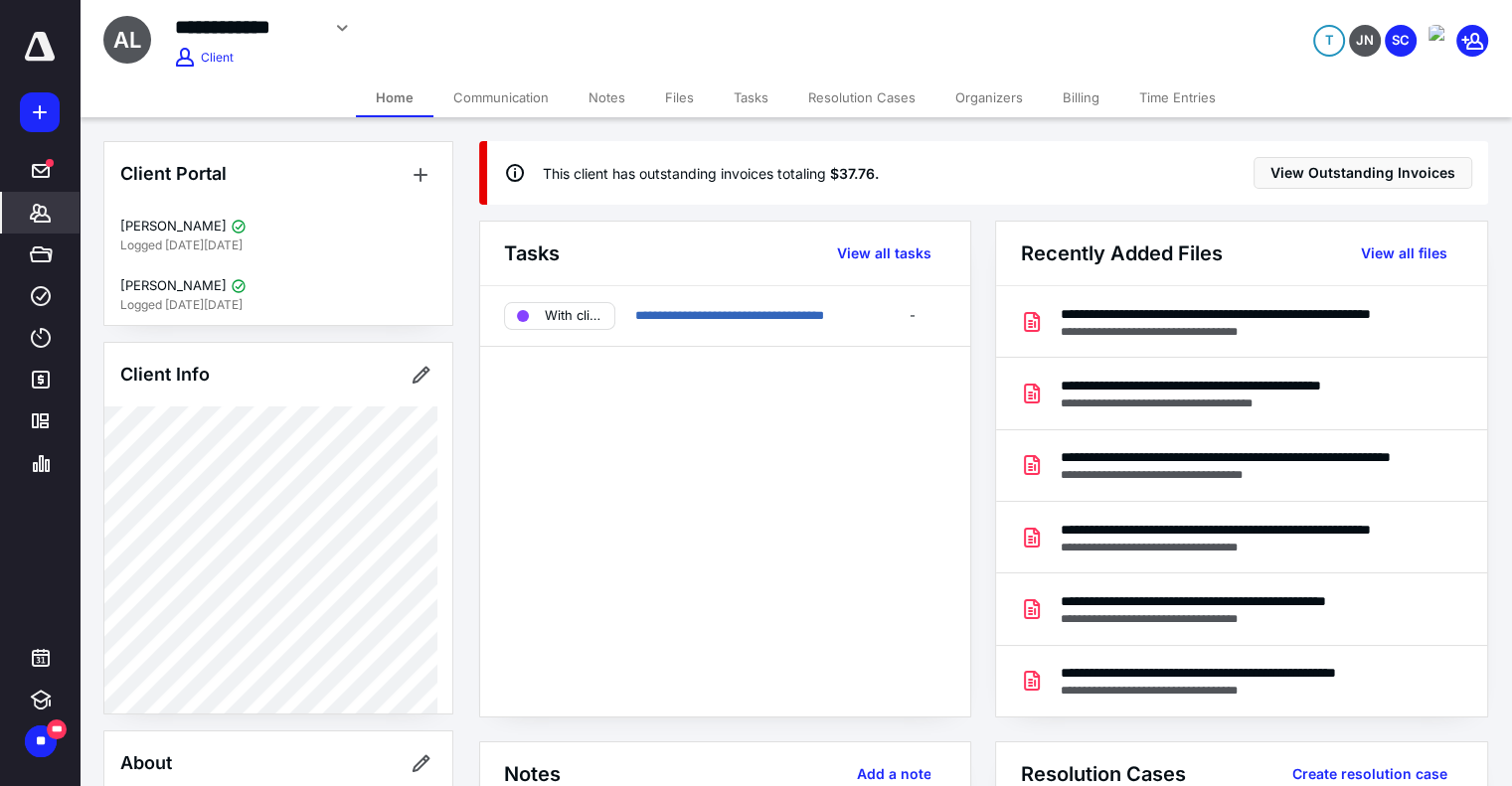 click on "Files" at bounding box center [679, 97] 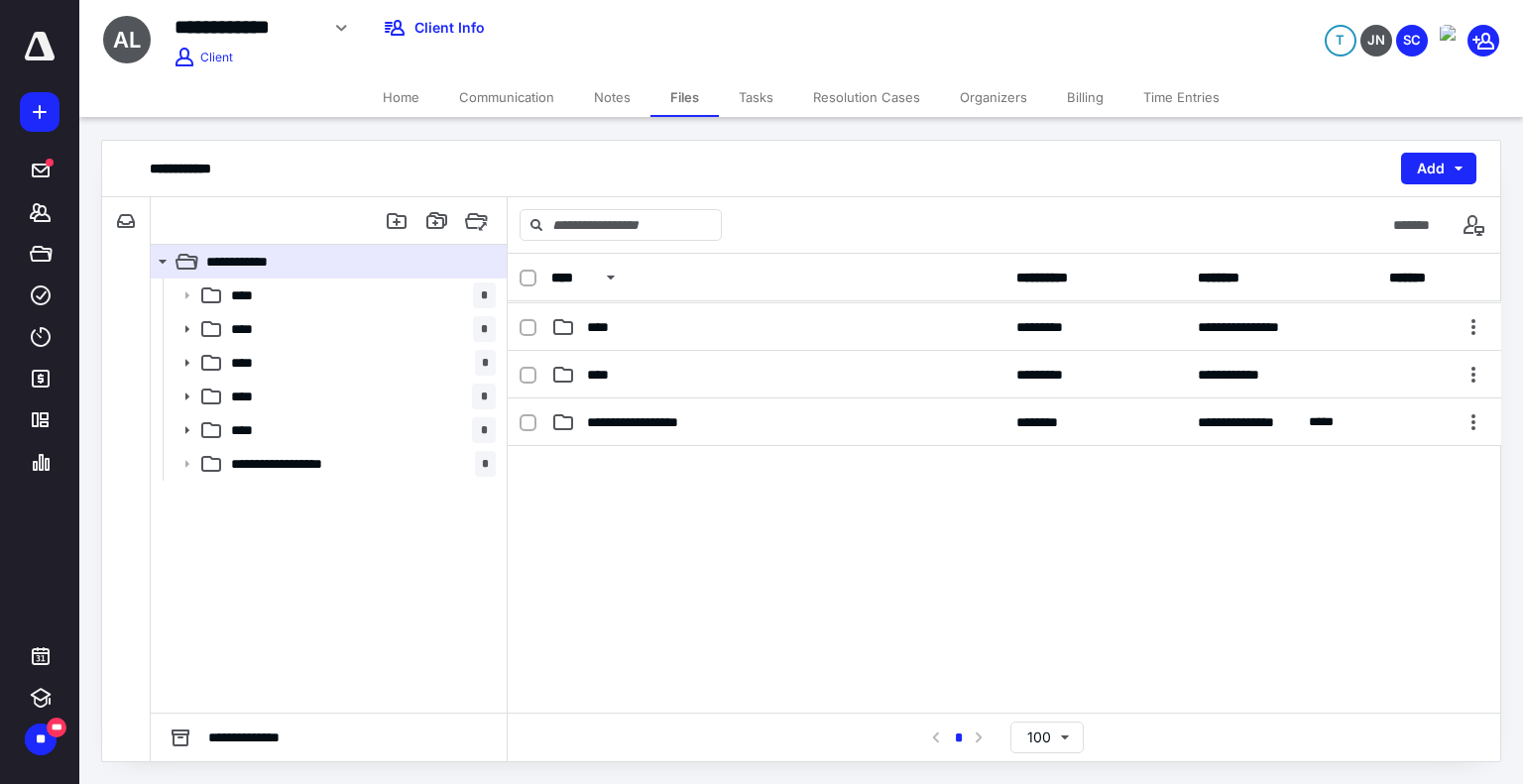 scroll, scrollTop: 169, scrollLeft: 0, axis: vertical 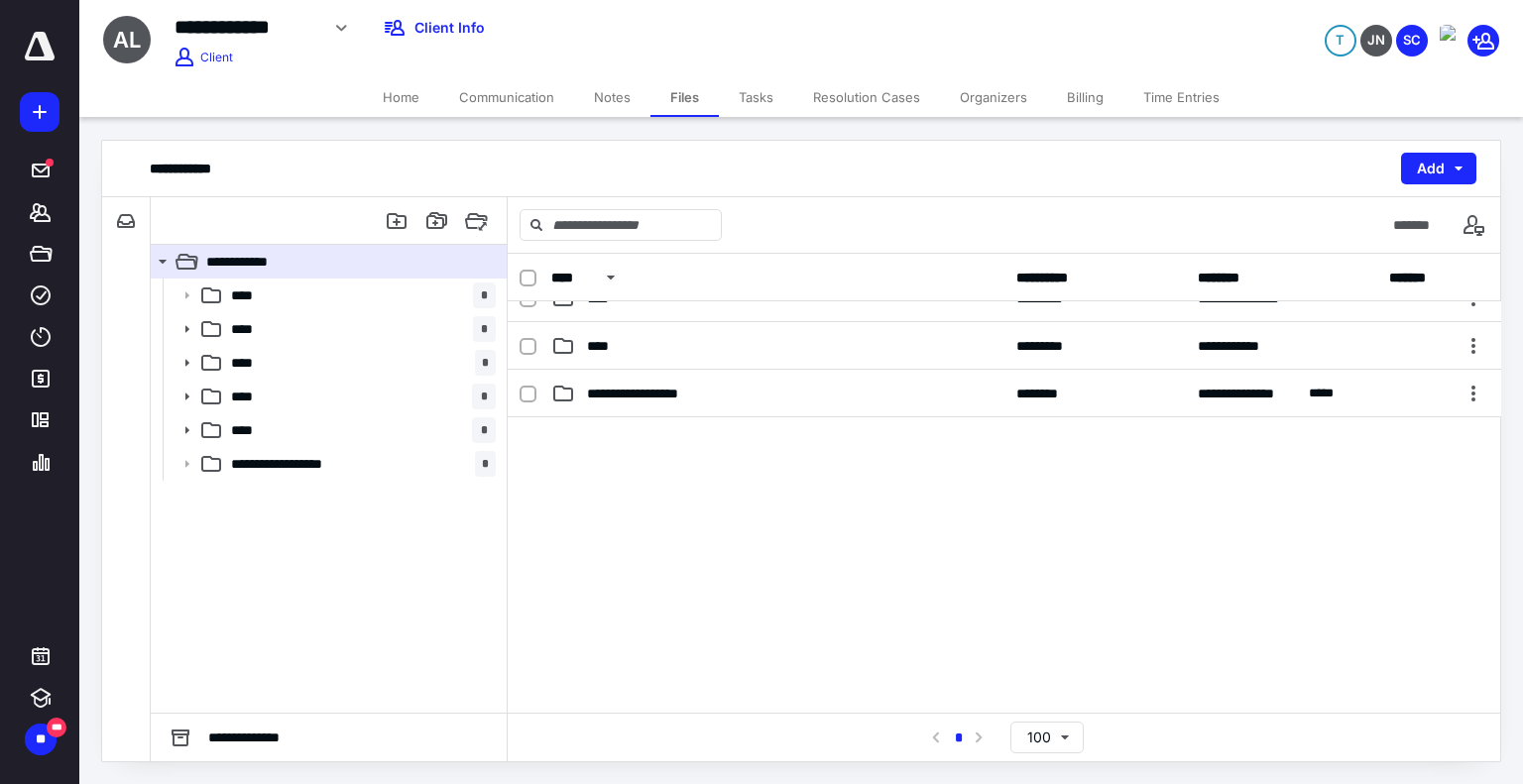 click on "****" at bounding box center (777, 346) 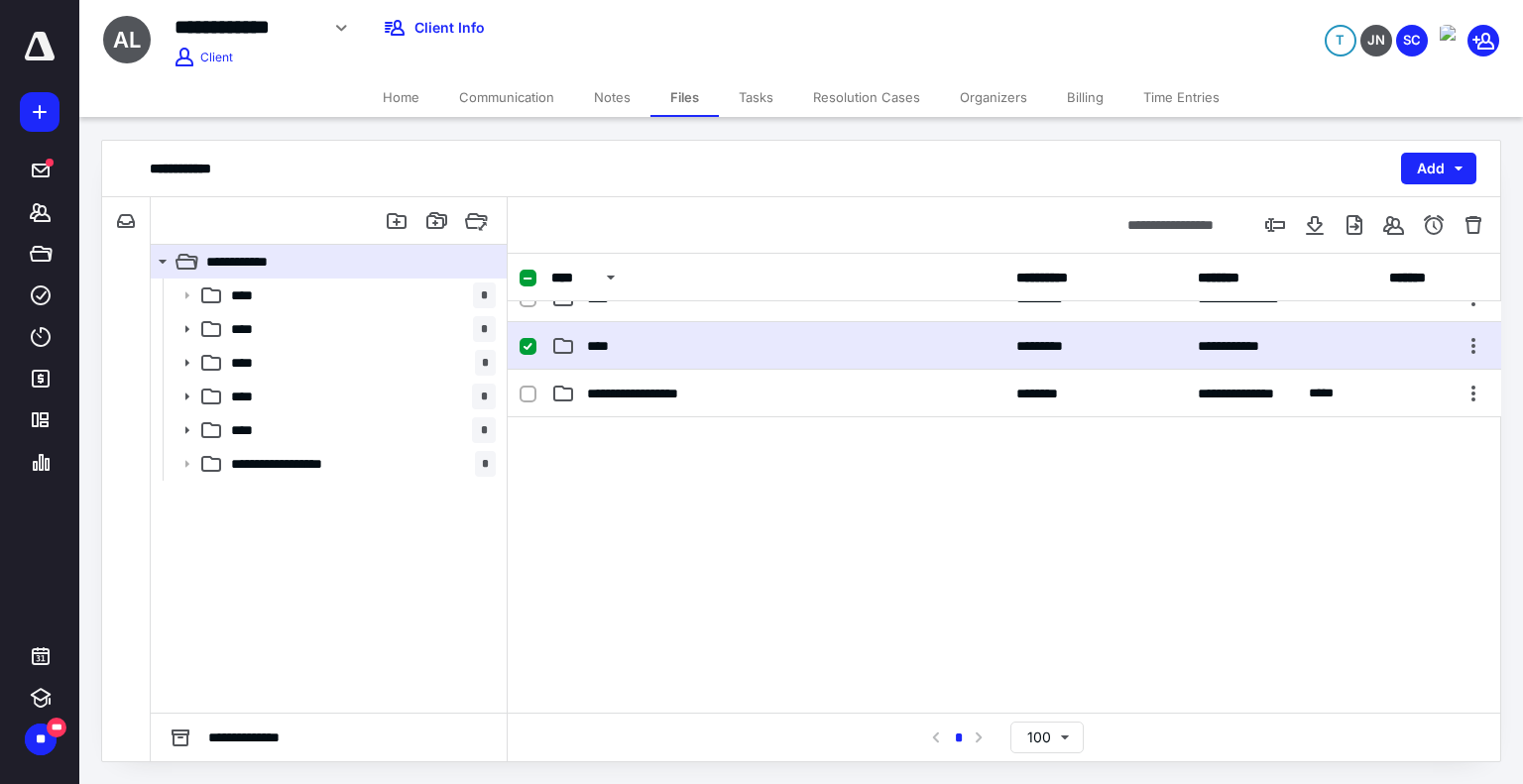 click on "****" at bounding box center [777, 346] 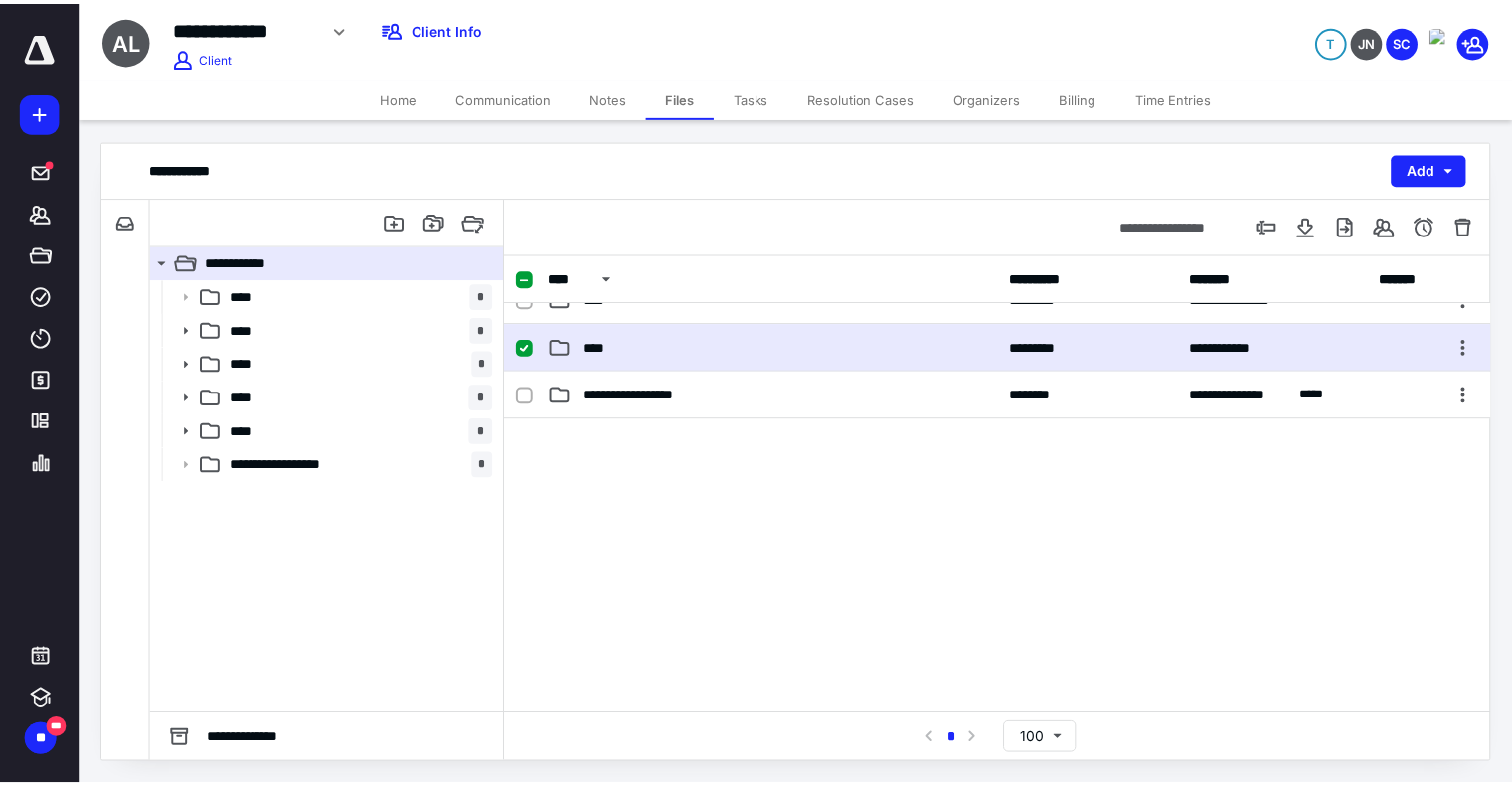 scroll, scrollTop: 0, scrollLeft: 0, axis: both 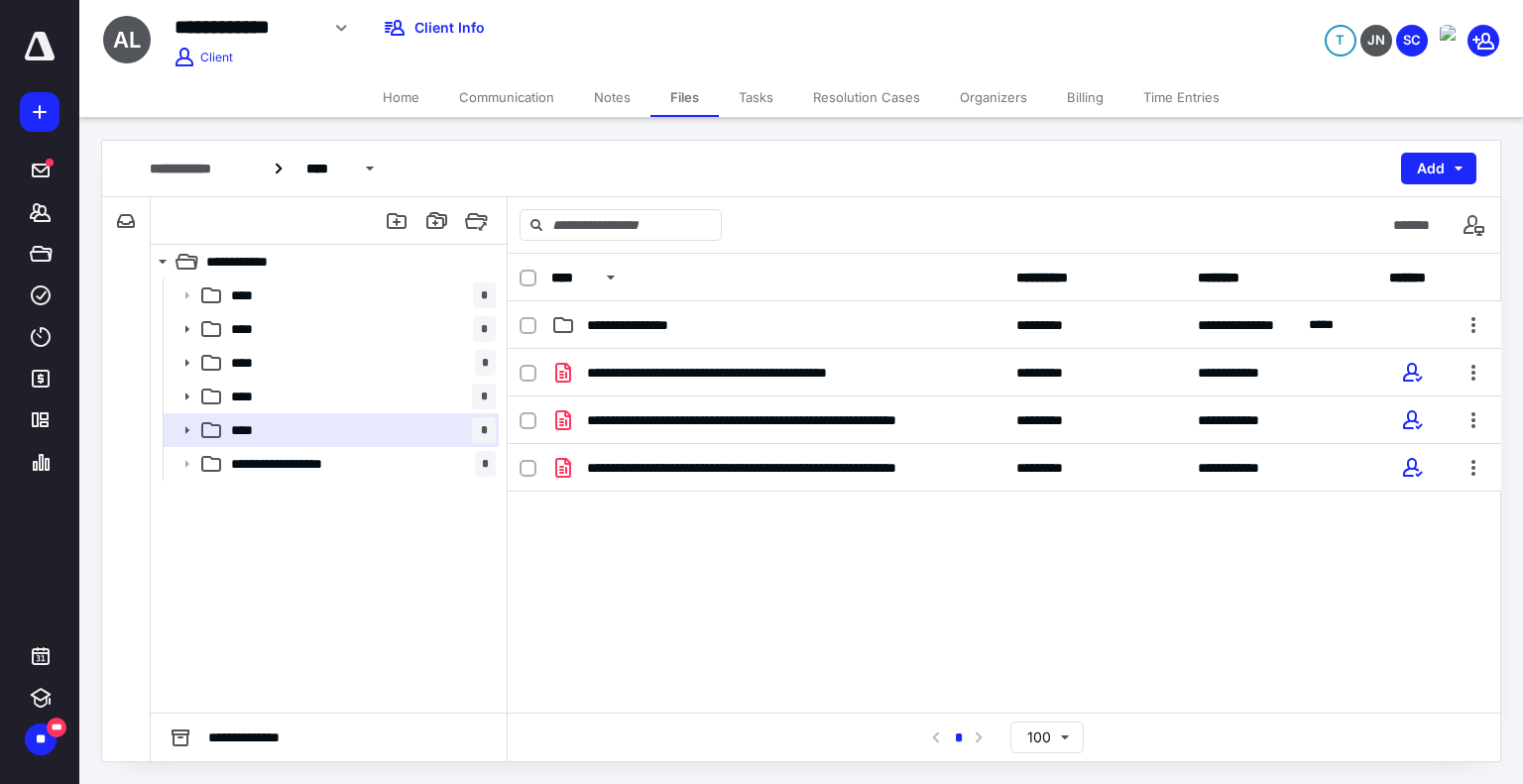 click on "Home" at bounding box center [401, 97] 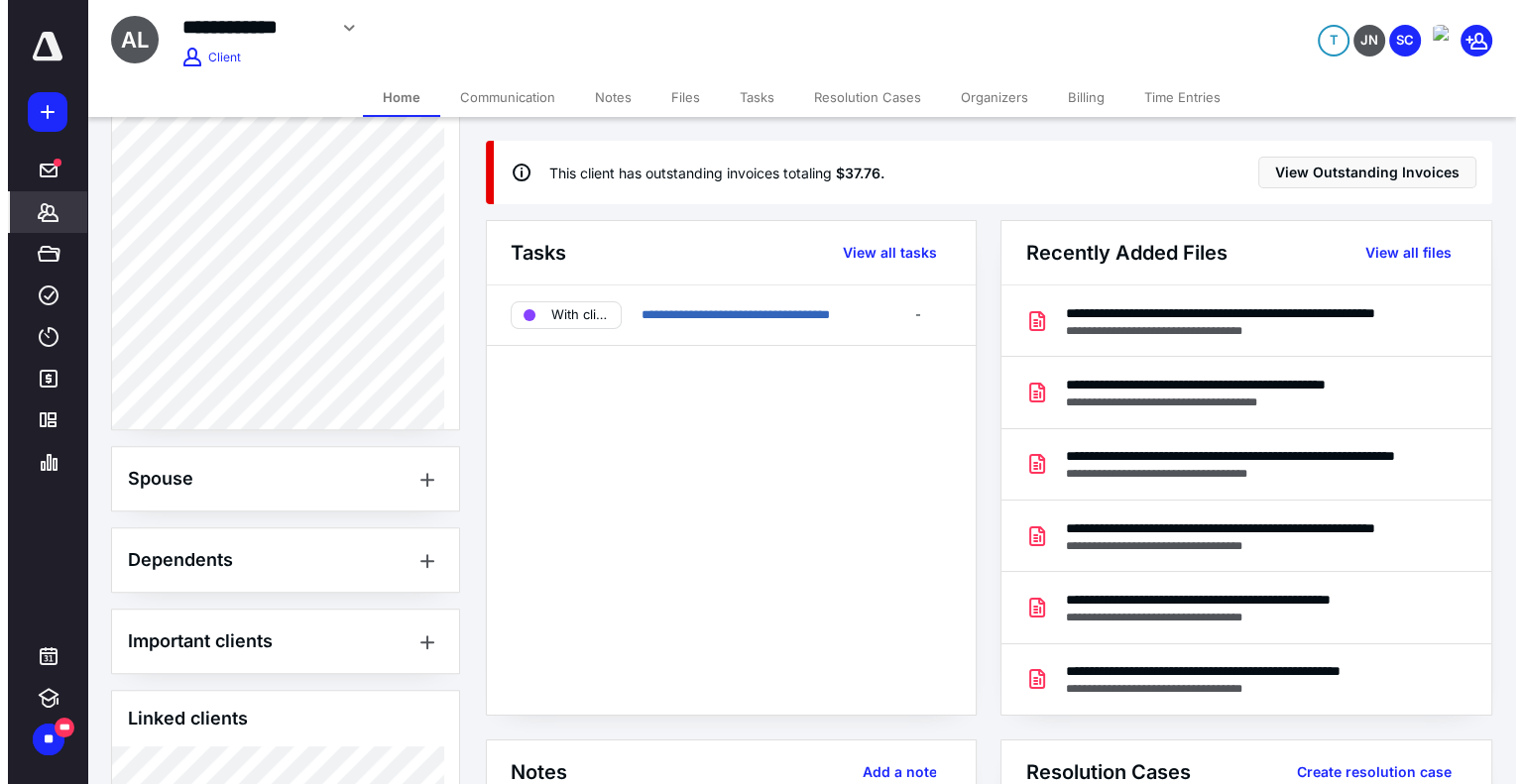 scroll, scrollTop: 1156, scrollLeft: 0, axis: vertical 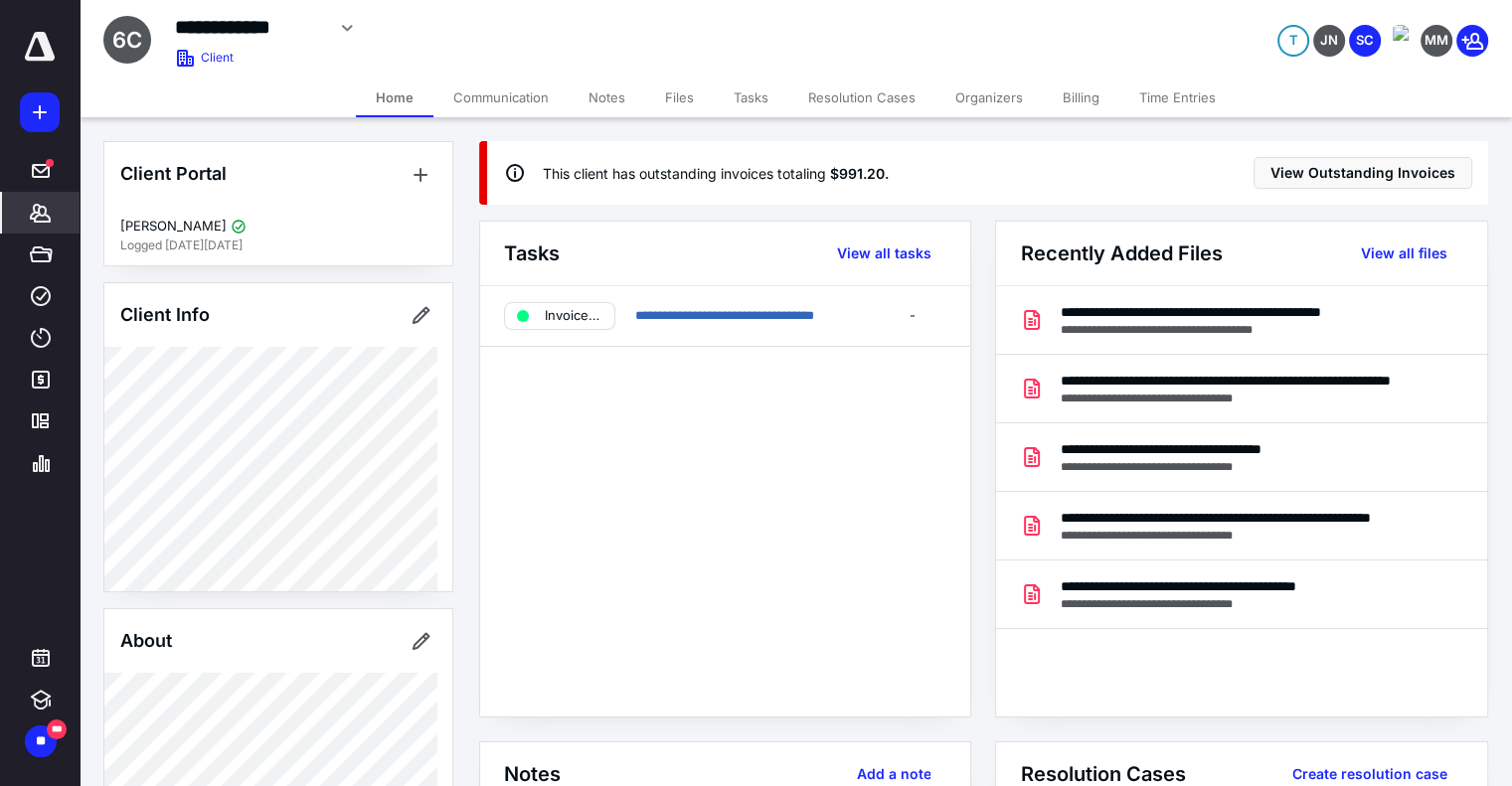 click on "Files" at bounding box center (679, 97) 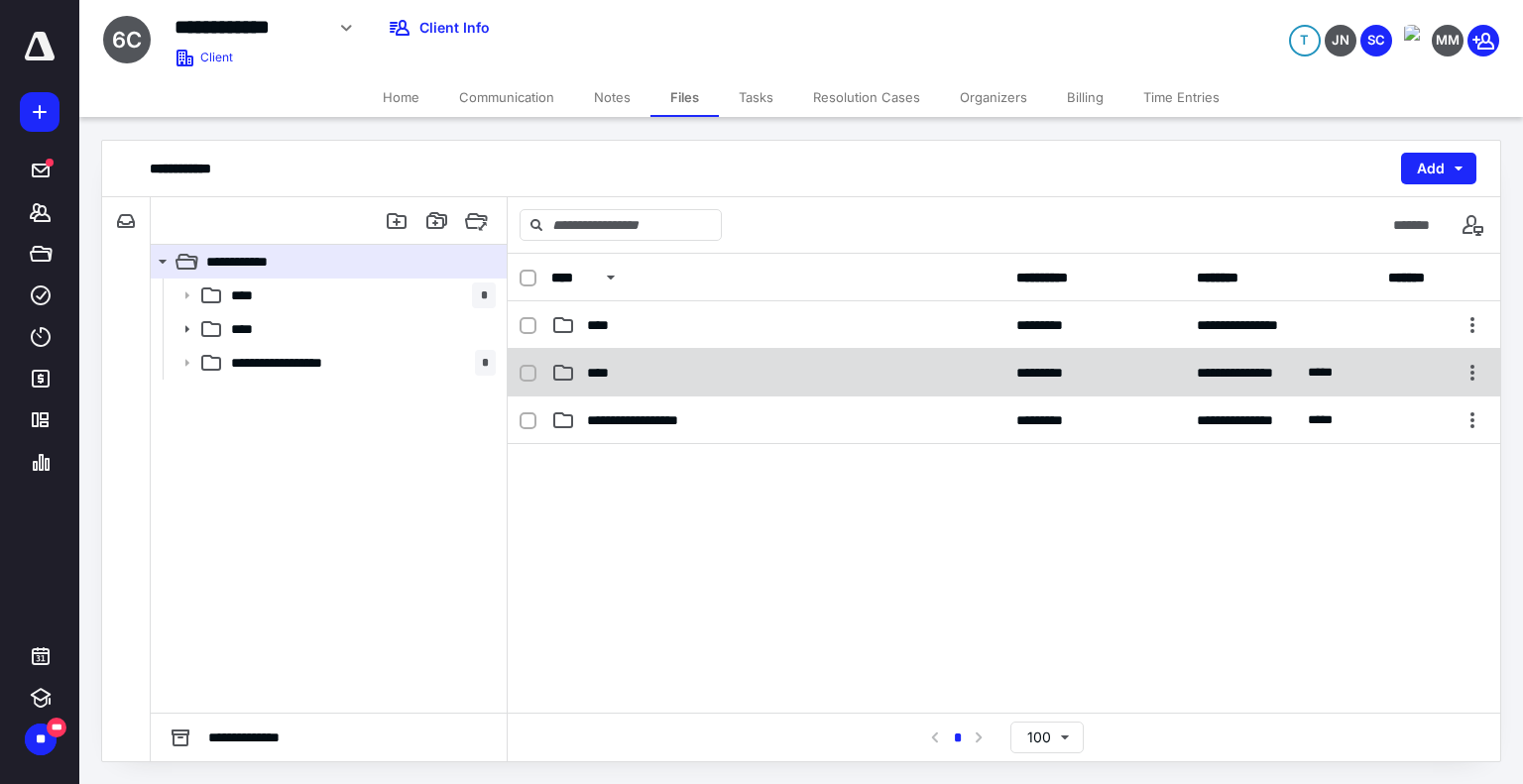 click on "****" at bounding box center (777, 373) 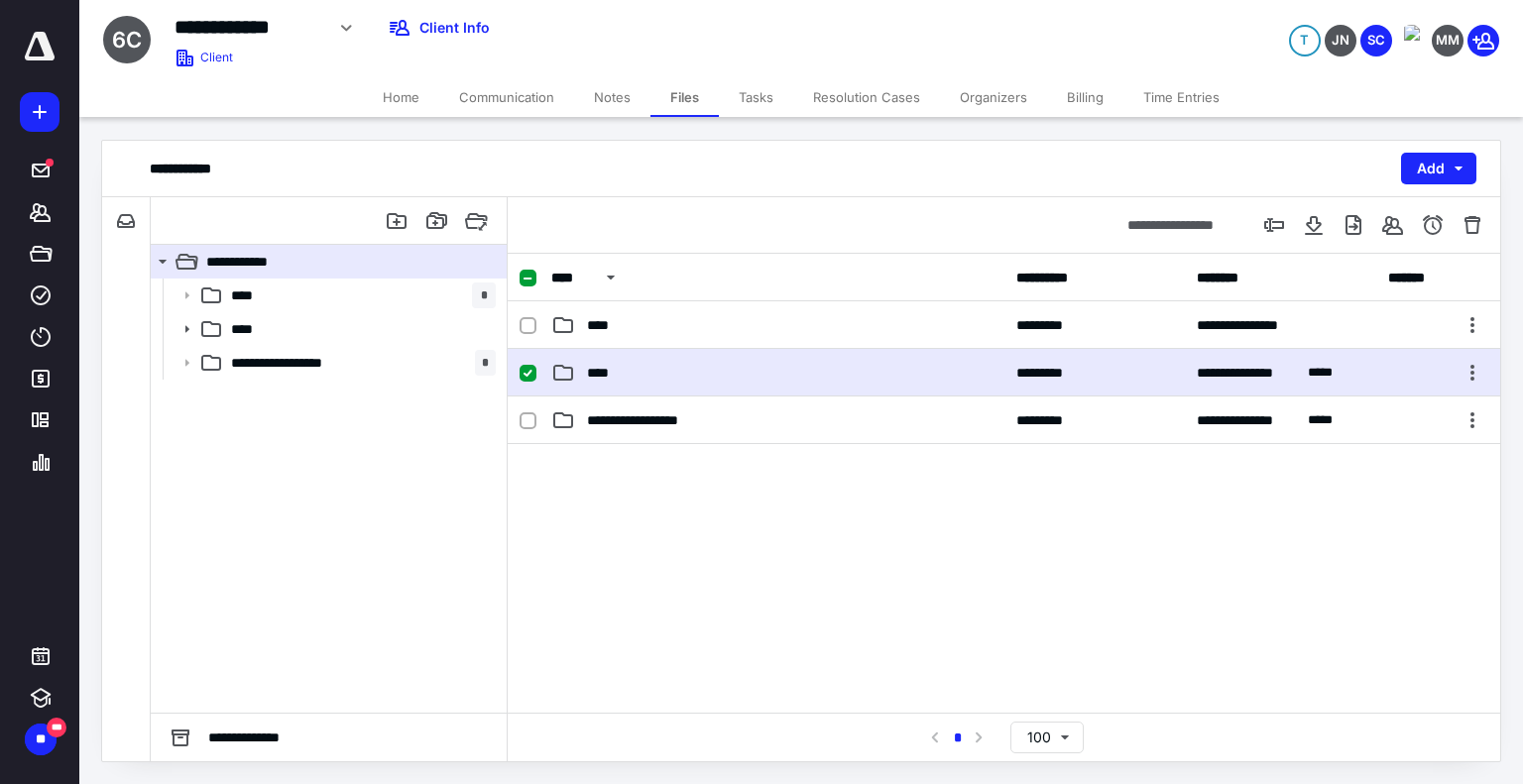 click on "****" at bounding box center (777, 373) 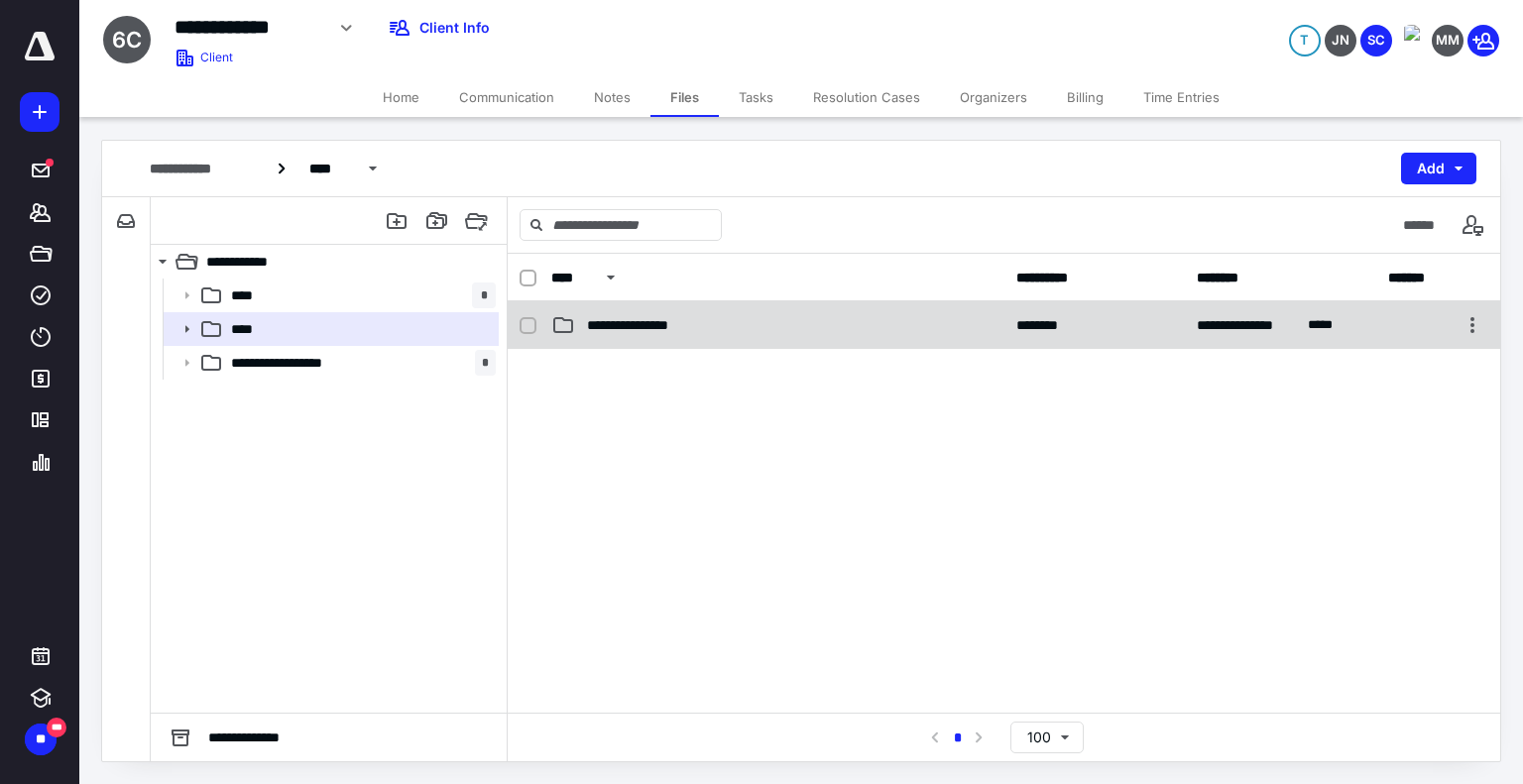 click on "**********" at bounding box center [777, 325] 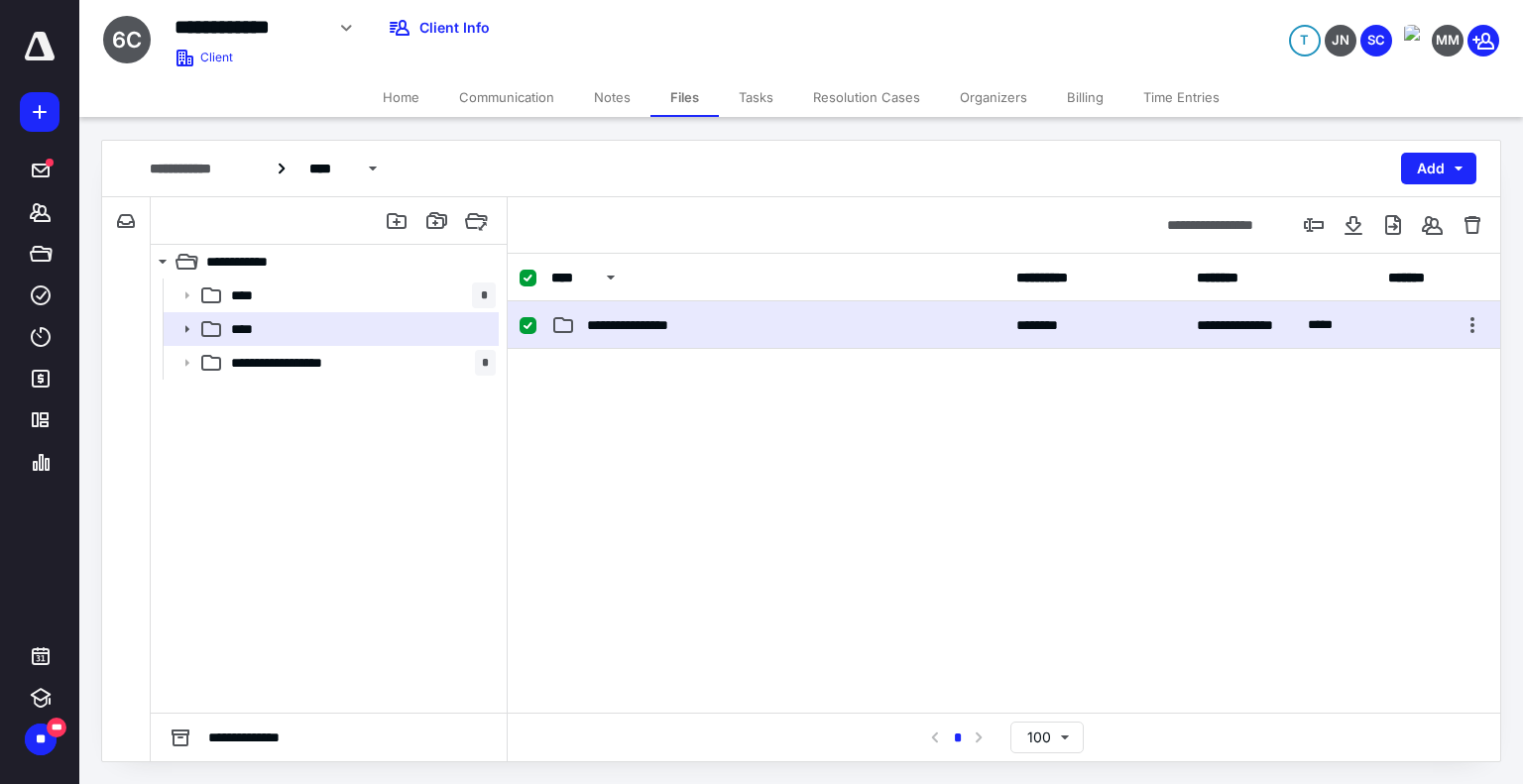 click on "**********" at bounding box center (777, 325) 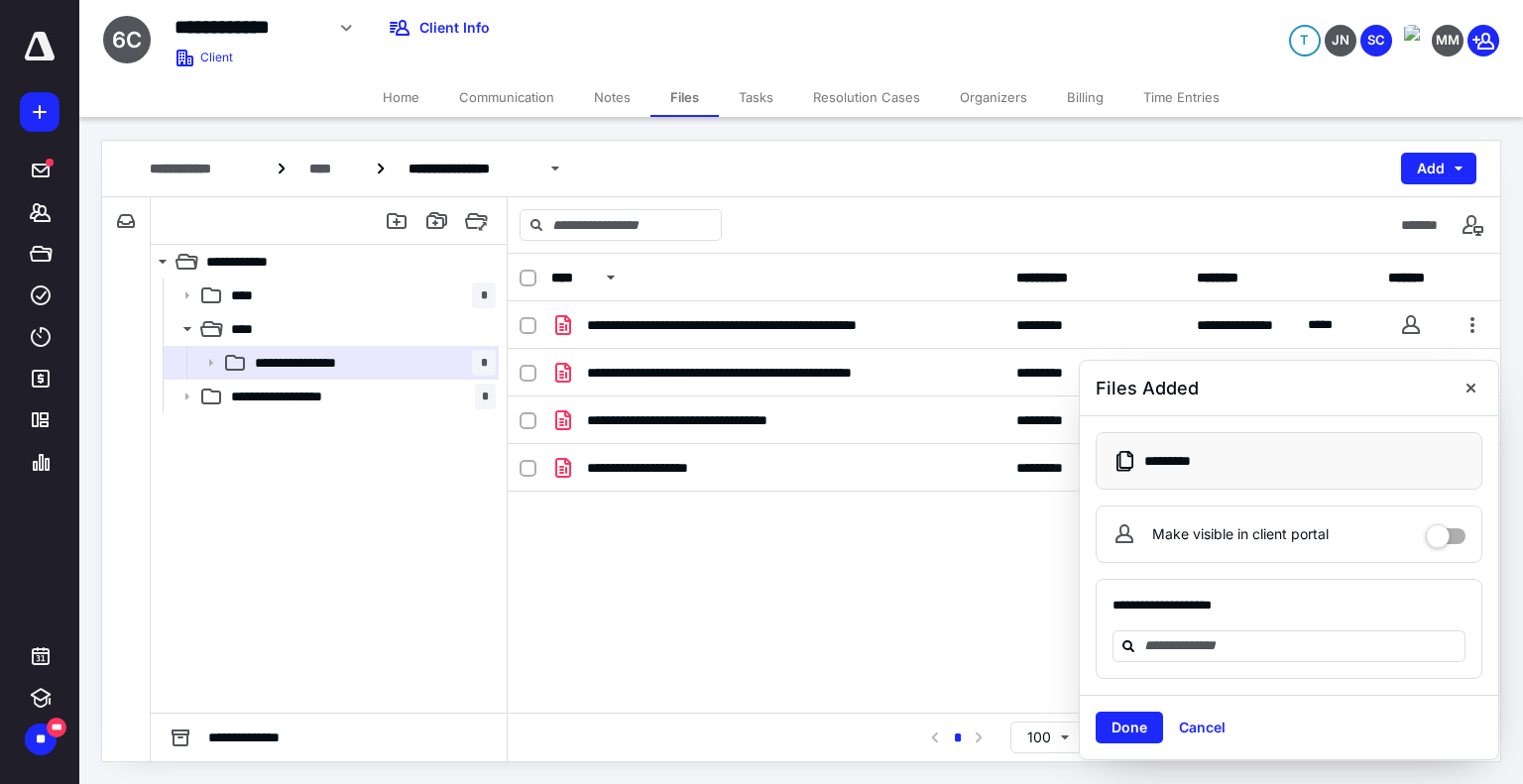 click on "**********" at bounding box center (328, 496) 